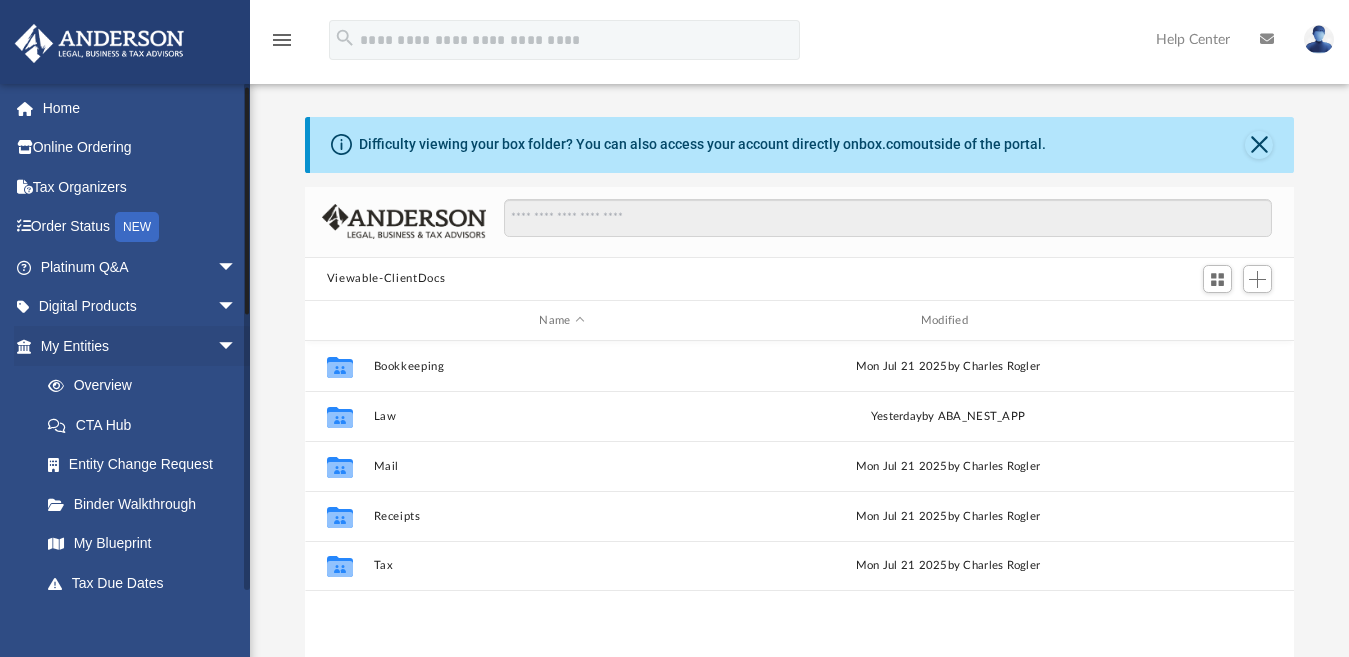 scroll, scrollTop: 0, scrollLeft: 0, axis: both 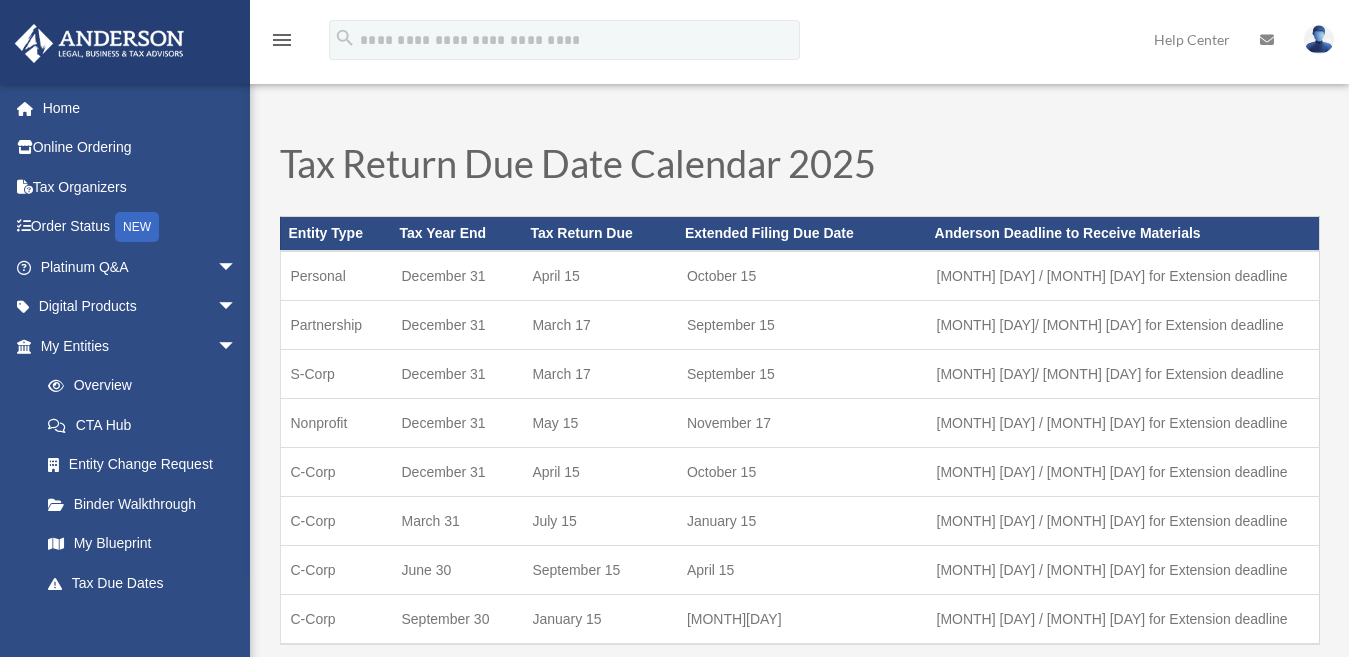click on "menu" at bounding box center (282, 40) 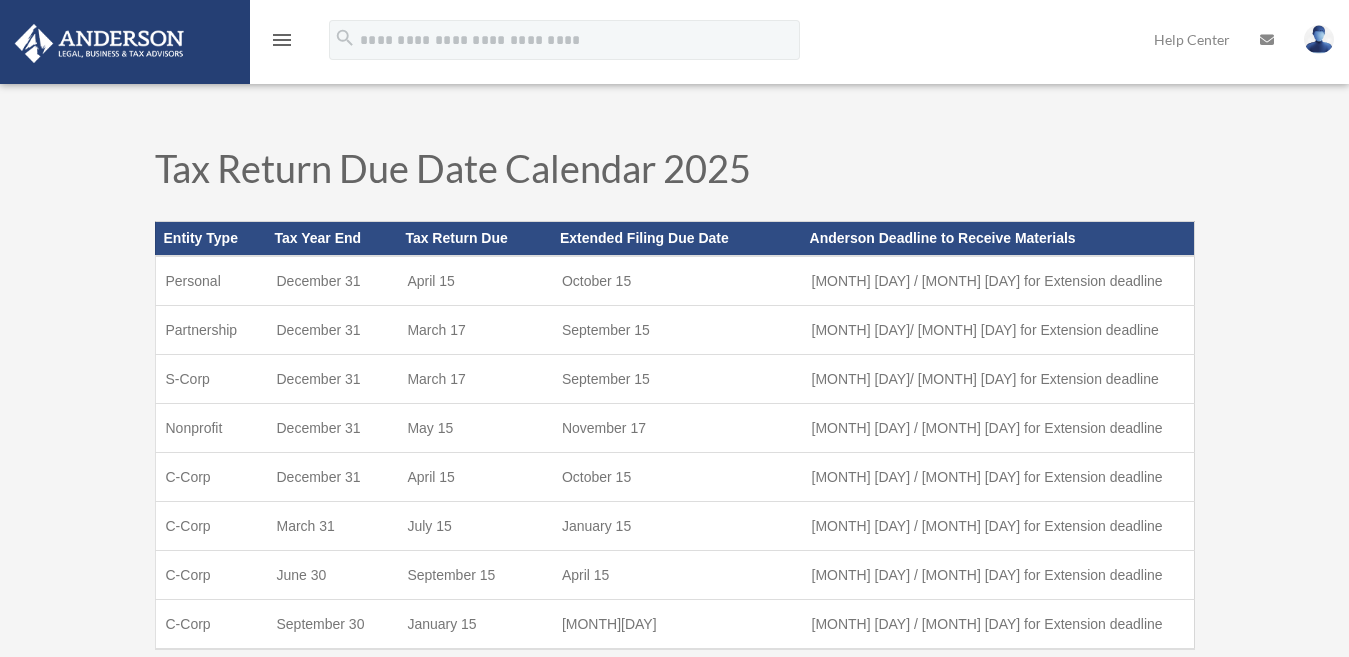 click on "menu" at bounding box center (282, 40) 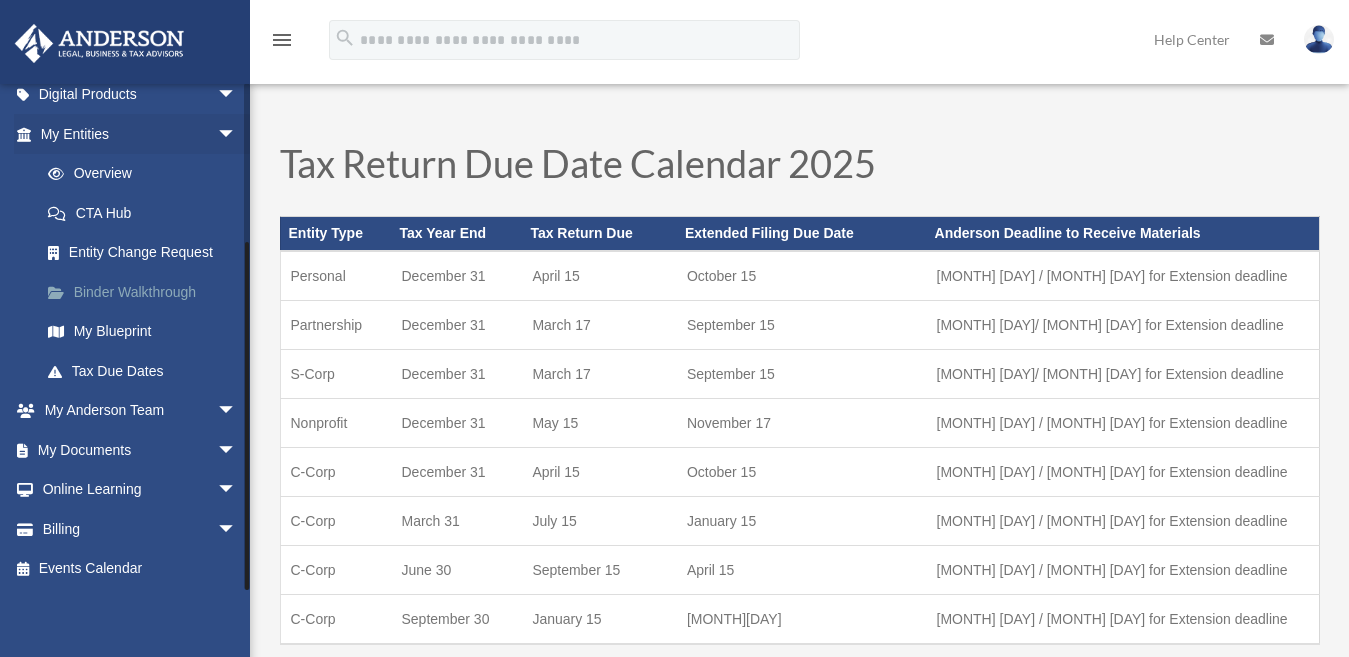 scroll, scrollTop: 215, scrollLeft: 0, axis: vertical 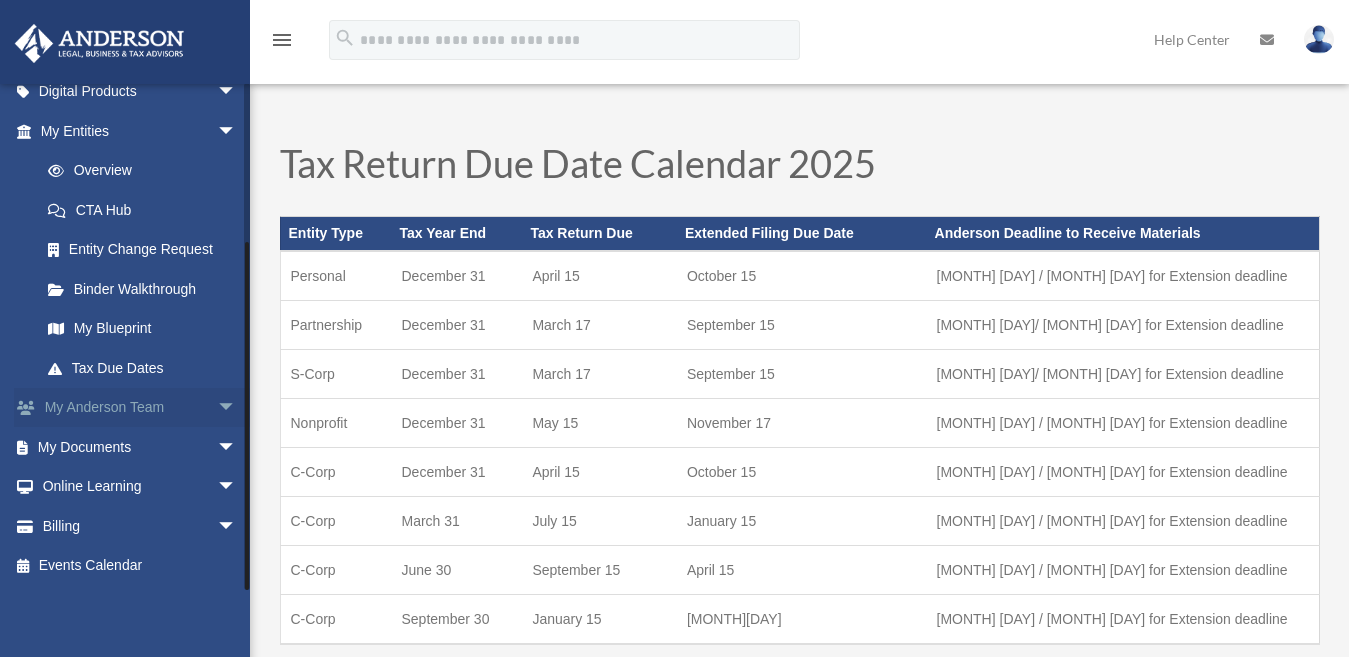 click on "arrow_drop_down" at bounding box center [237, 408] 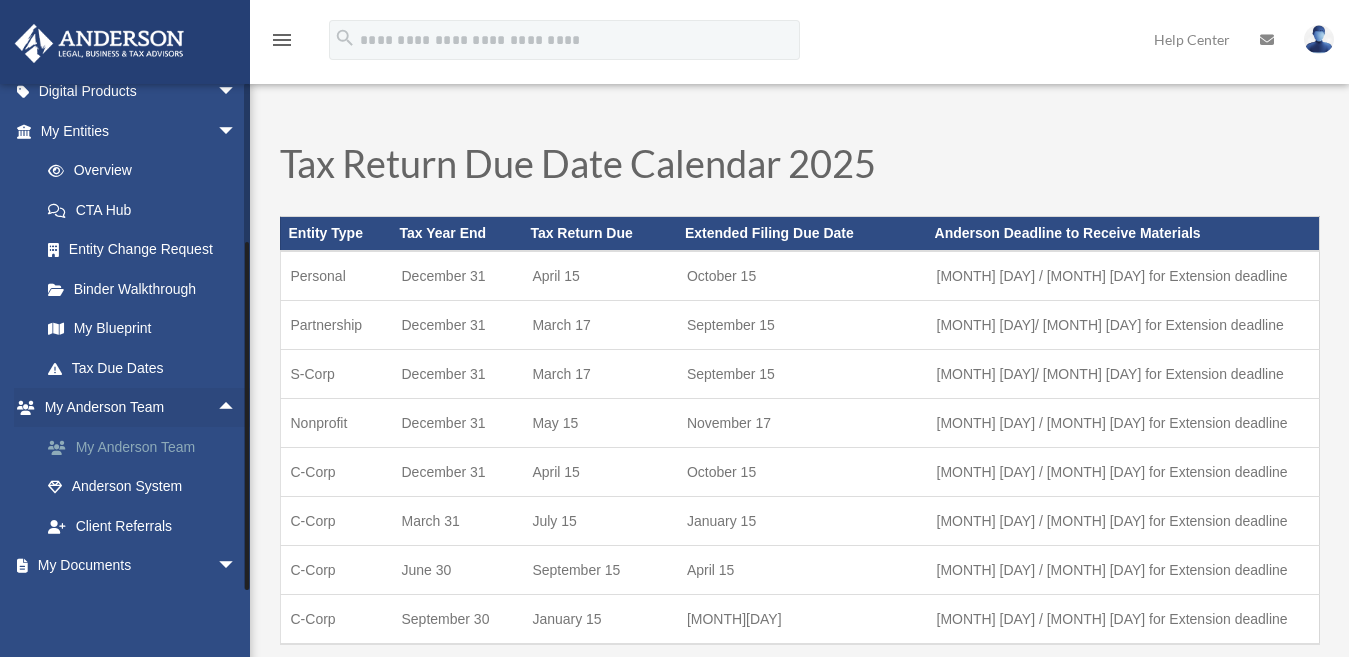 click on "My Anderson Team" at bounding box center (147, 447) 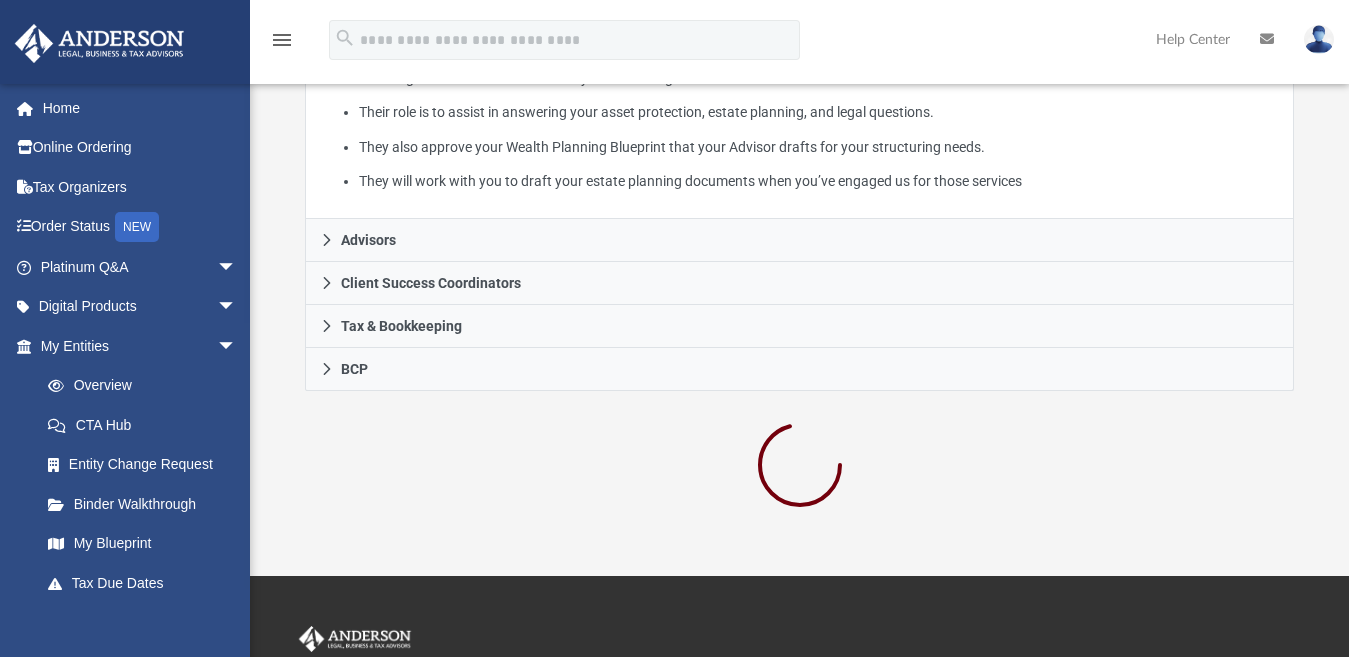 scroll, scrollTop: 500, scrollLeft: 0, axis: vertical 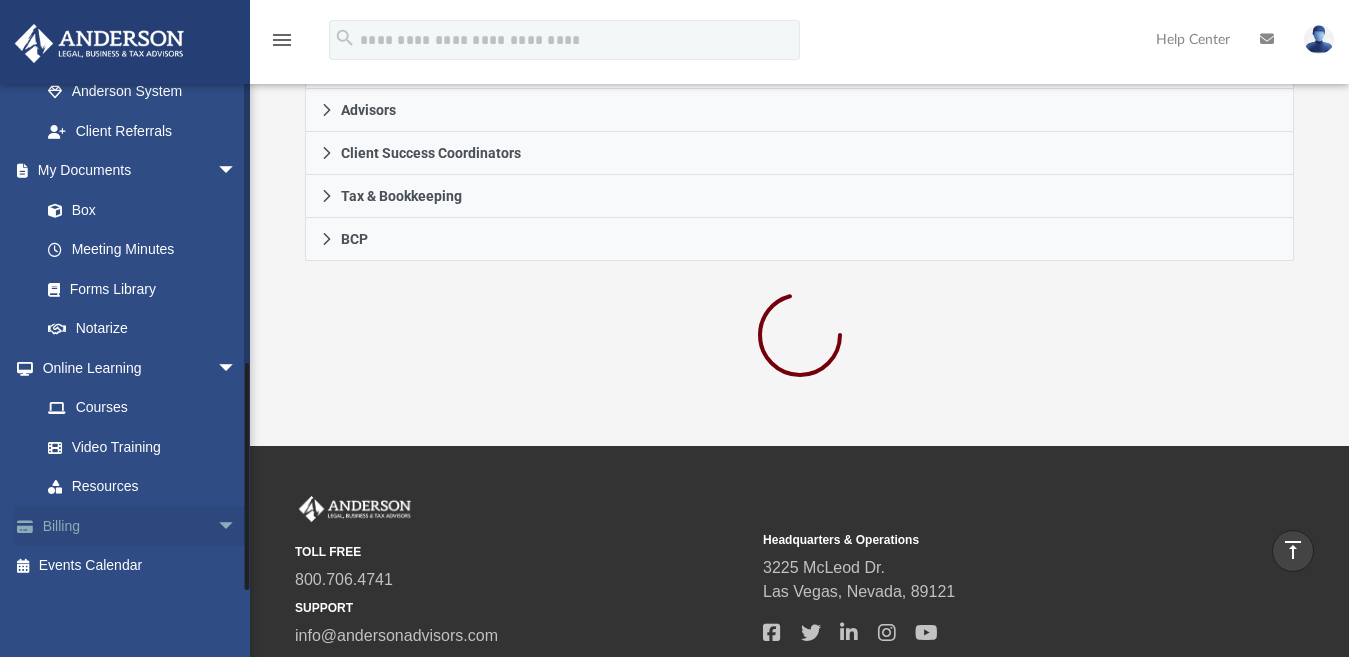 click on "arrow_drop_down" at bounding box center (237, 526) 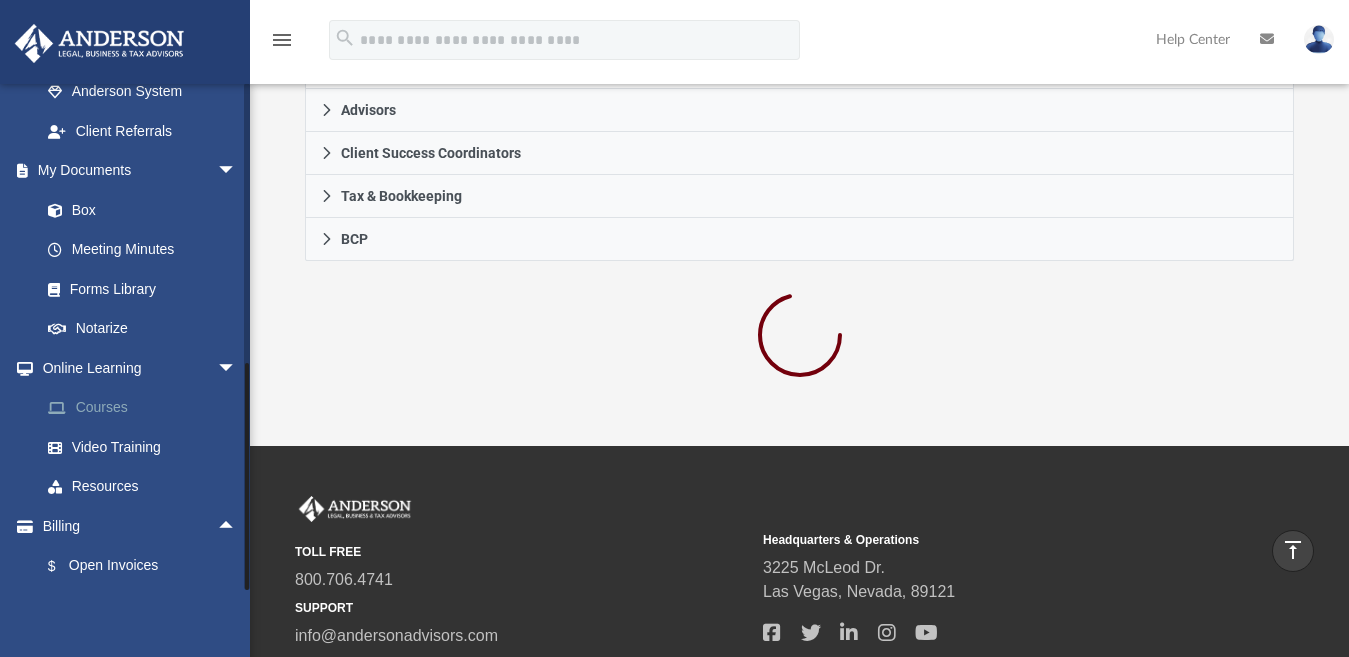 click on "Courses" at bounding box center [147, 408] 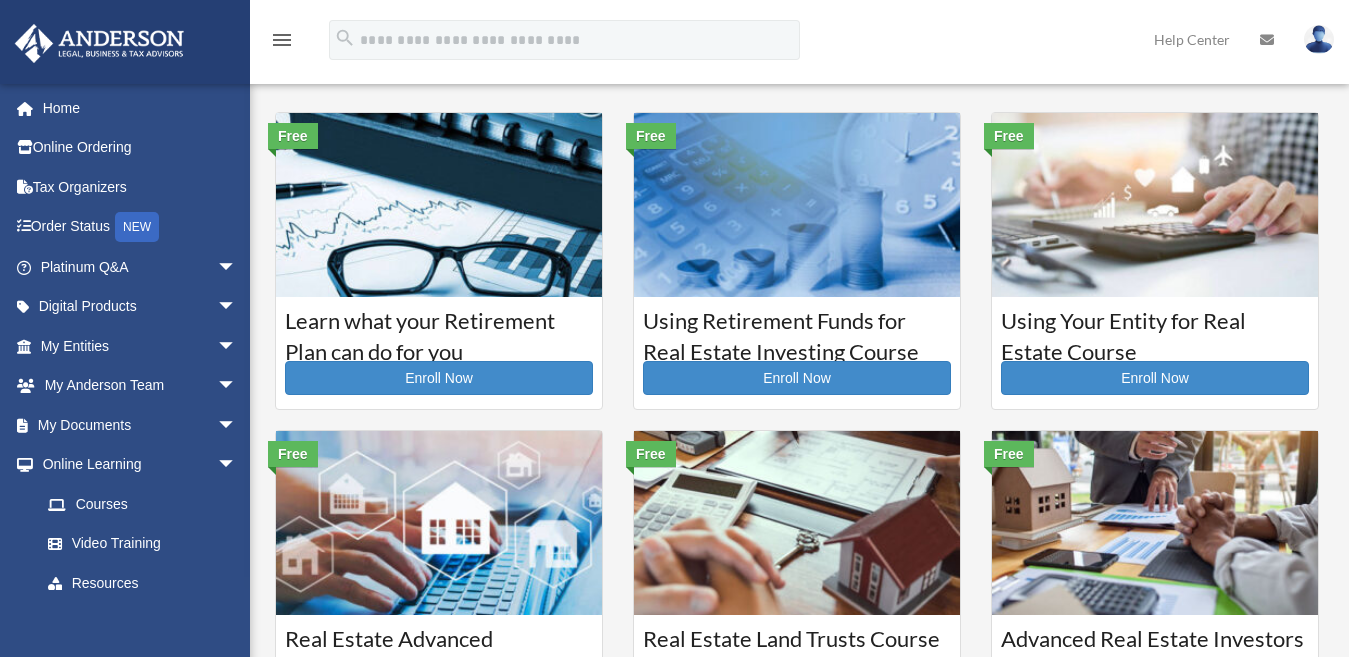 scroll, scrollTop: 0, scrollLeft: 0, axis: both 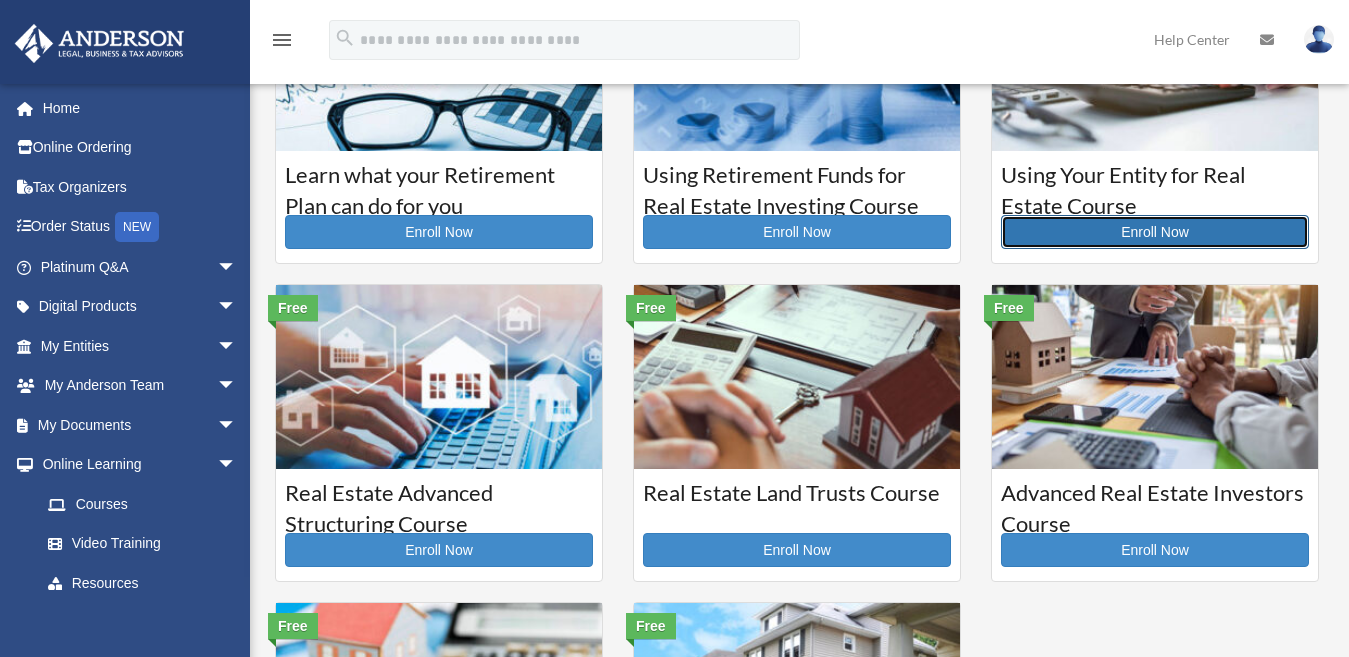 click on "Enroll Now" at bounding box center [1155, 232] 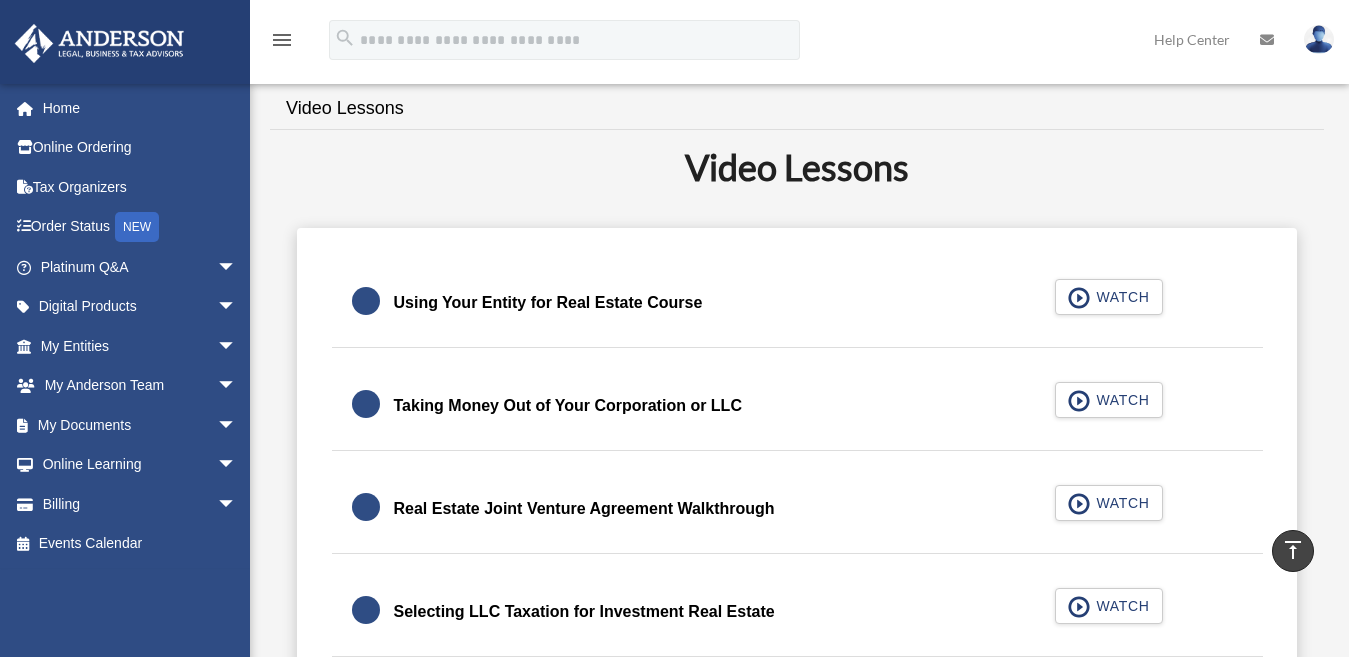 scroll, scrollTop: 400, scrollLeft: 0, axis: vertical 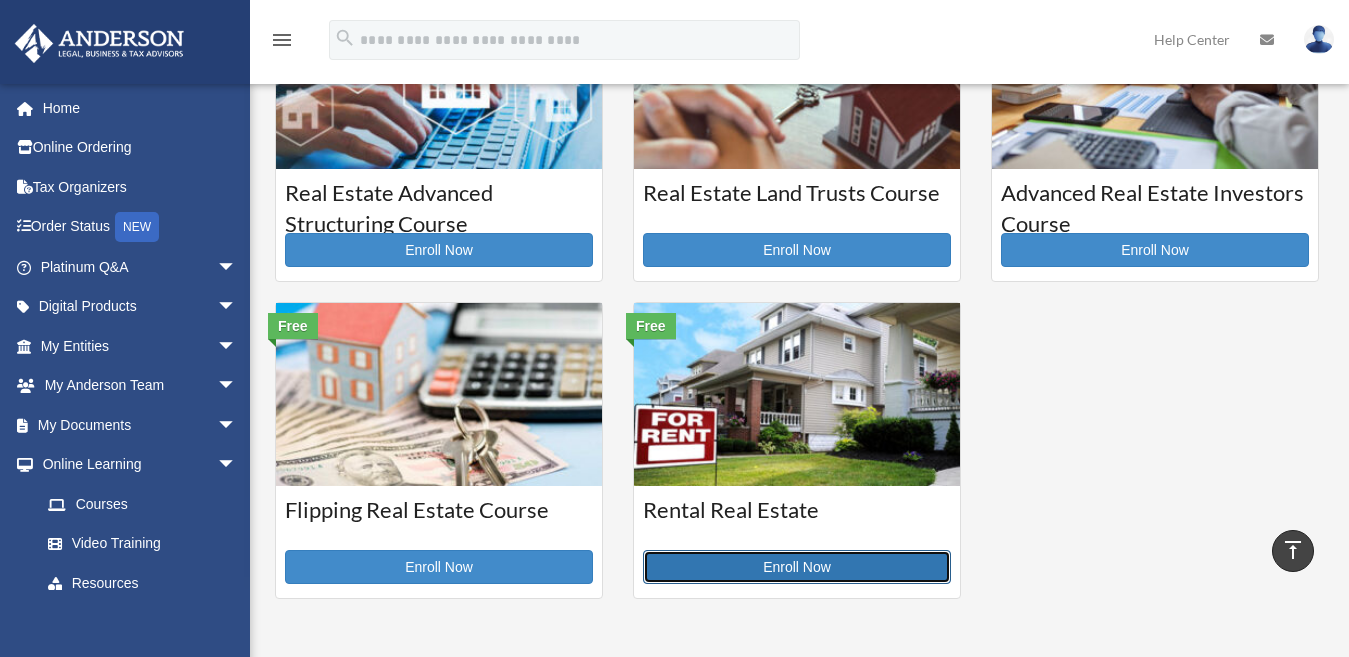 click on "Enroll Now" at bounding box center (797, 567) 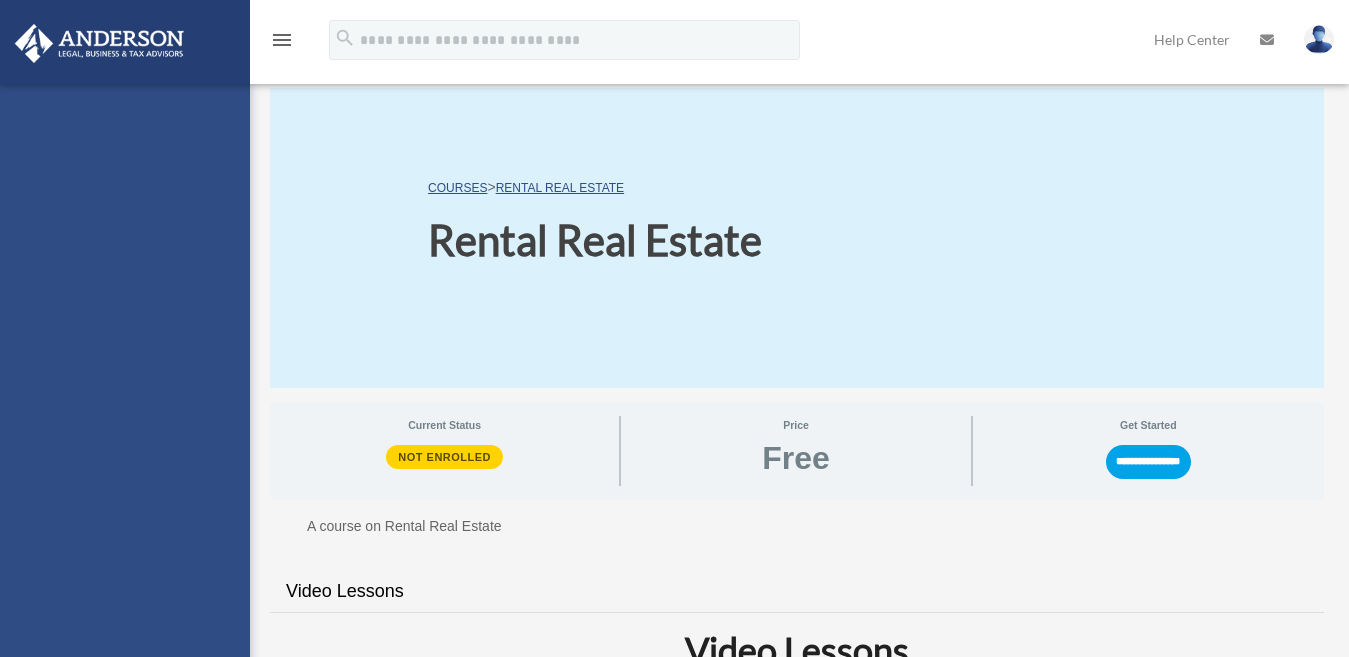scroll, scrollTop: 0, scrollLeft: 0, axis: both 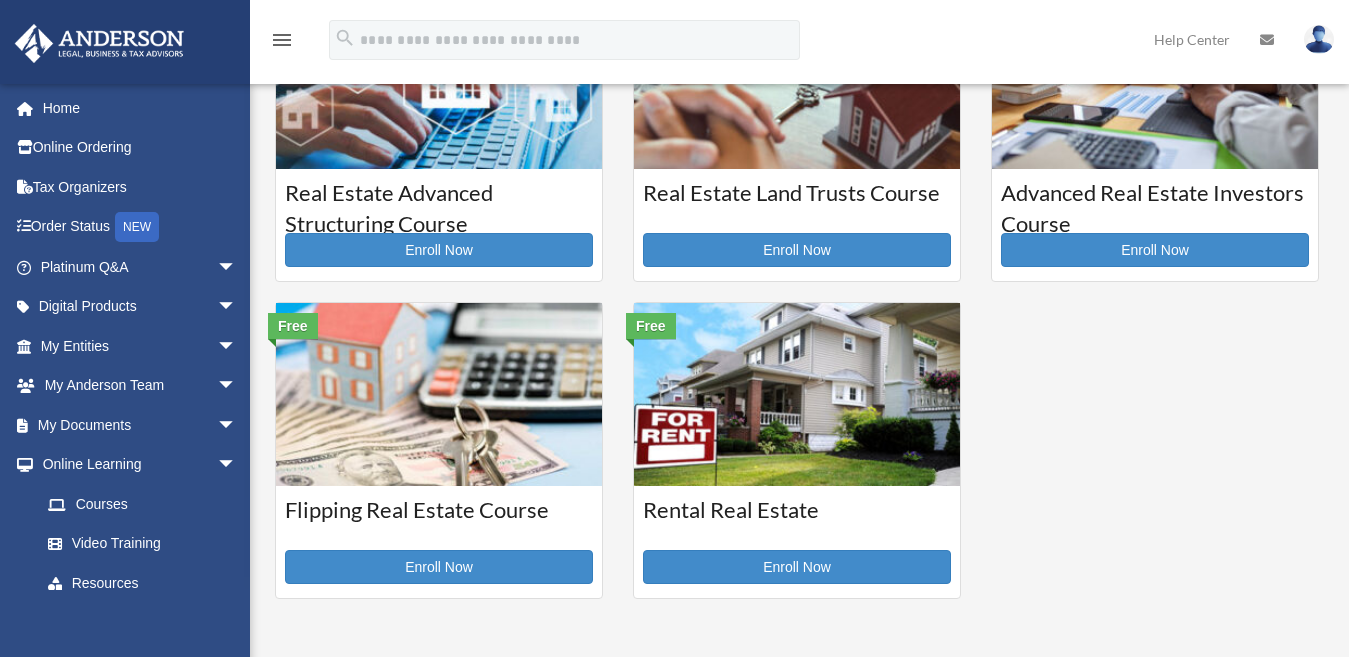 click at bounding box center (439, 395) 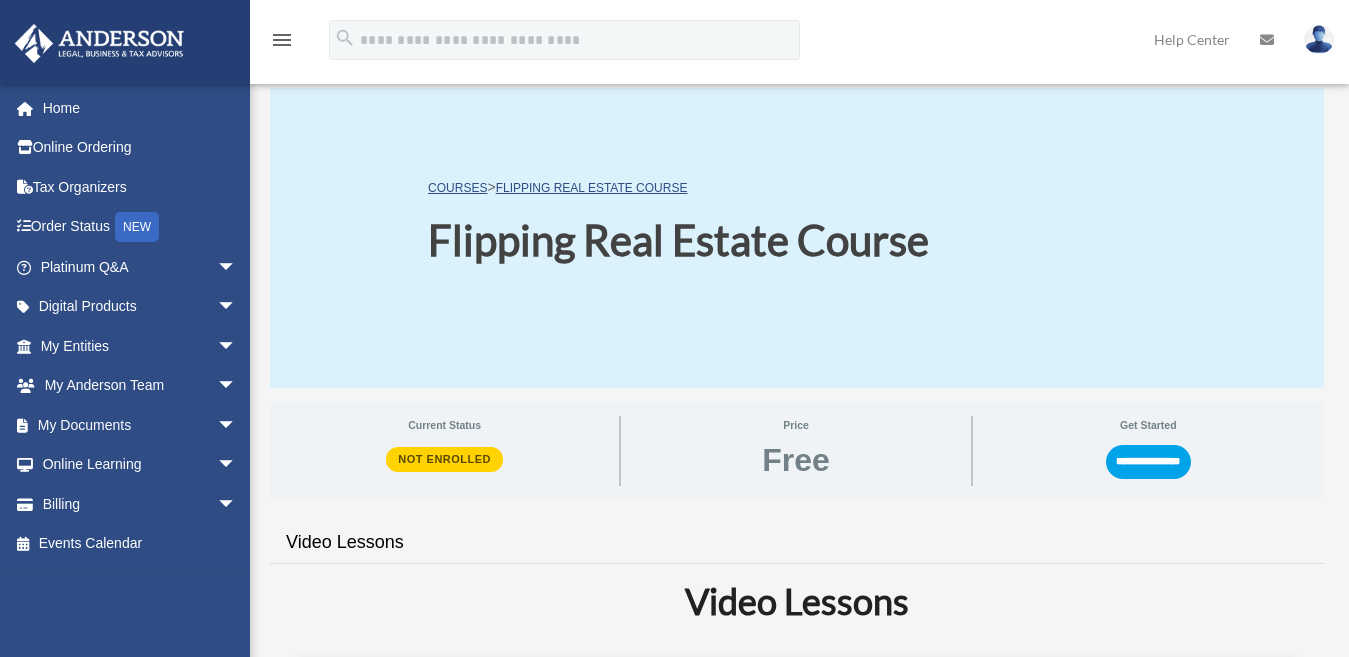 scroll, scrollTop: 0, scrollLeft: 0, axis: both 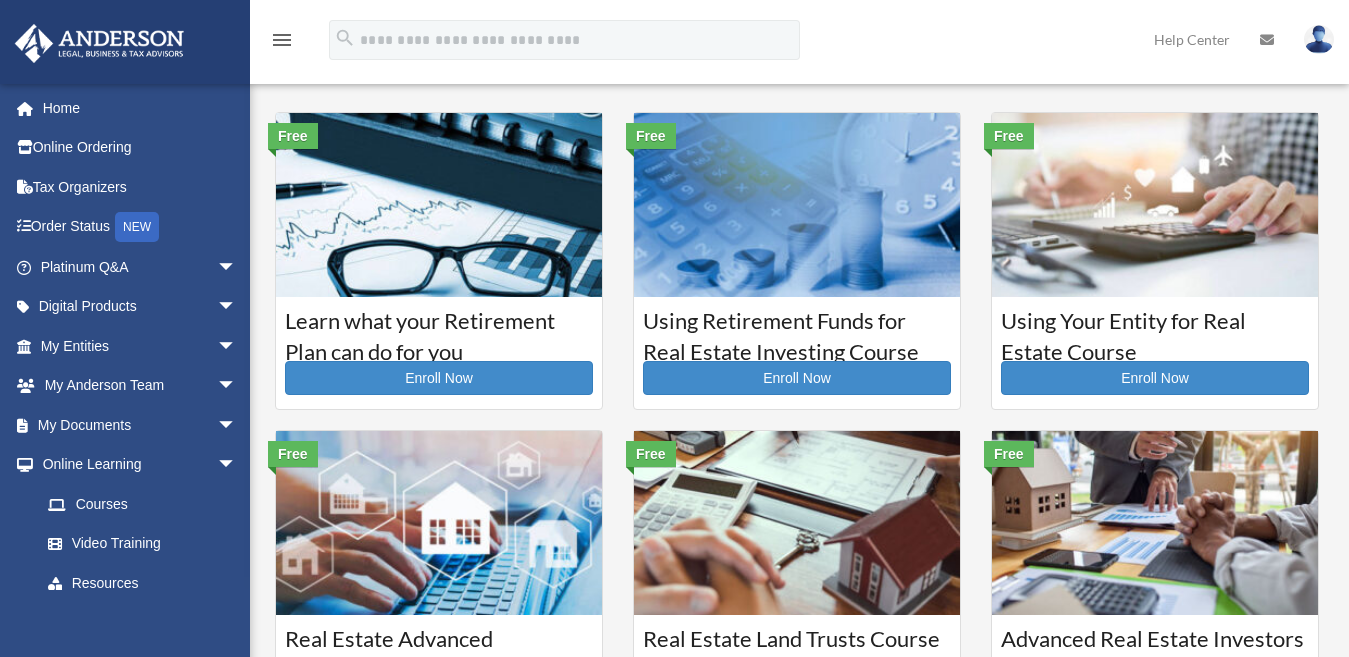 click on "Using Retirement Funds for Real Estate Investing Course" at bounding box center (797, 331) 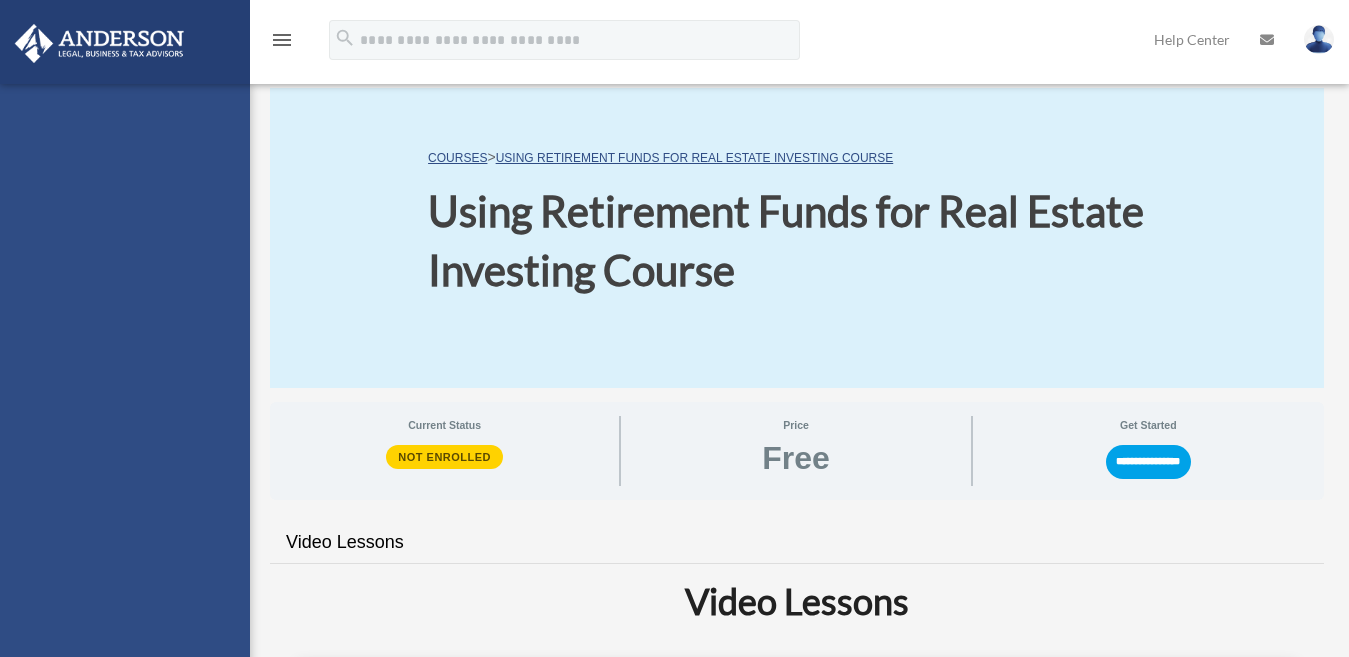 scroll, scrollTop: 0, scrollLeft: 0, axis: both 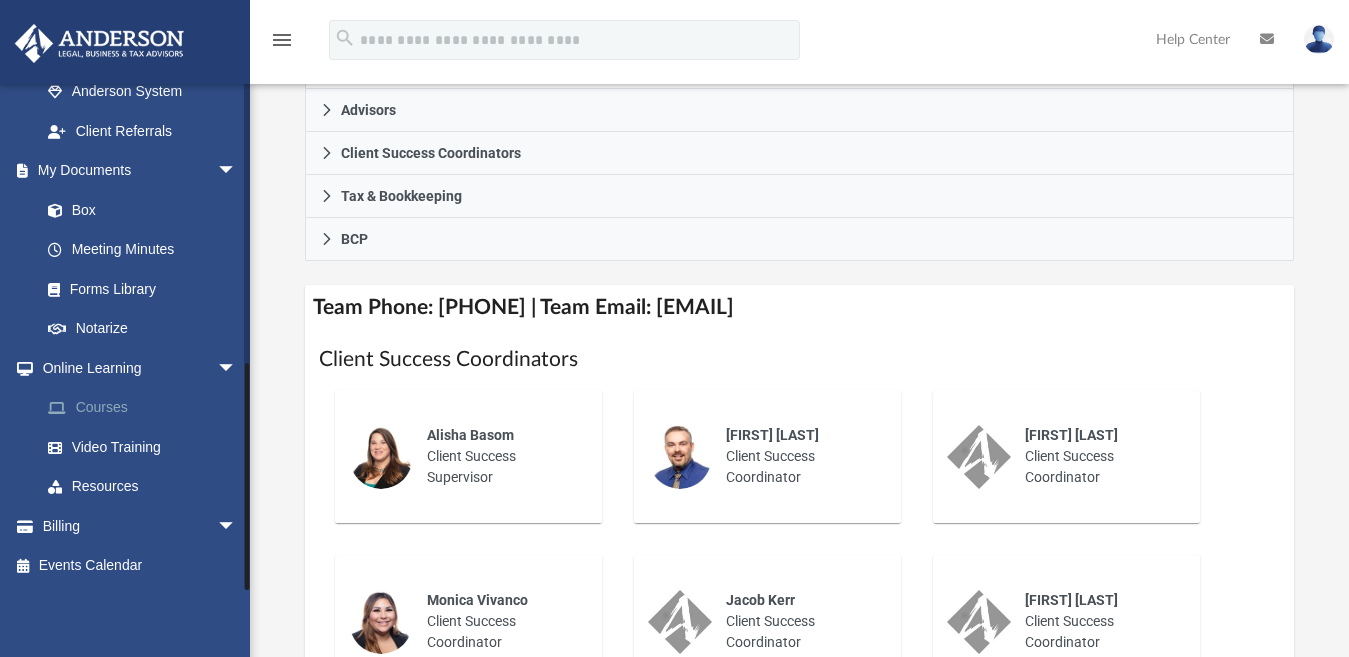 click on "Courses" at bounding box center (147, 408) 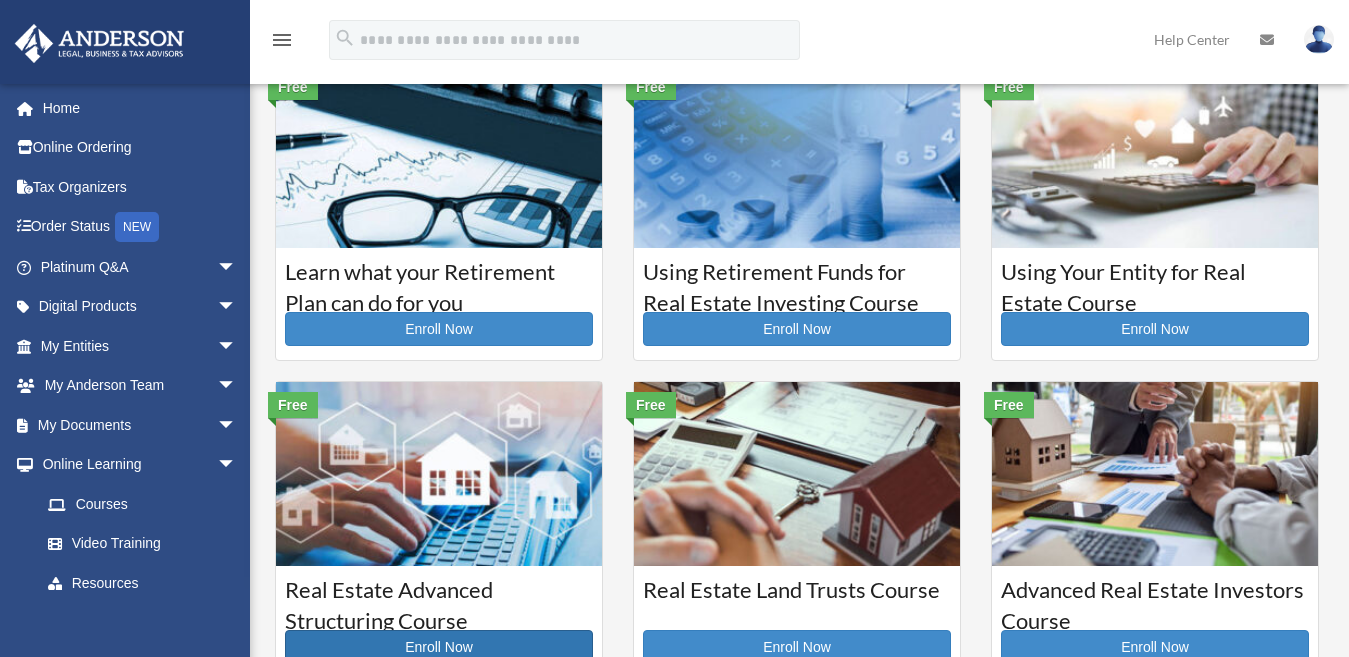 scroll, scrollTop: 0, scrollLeft: 0, axis: both 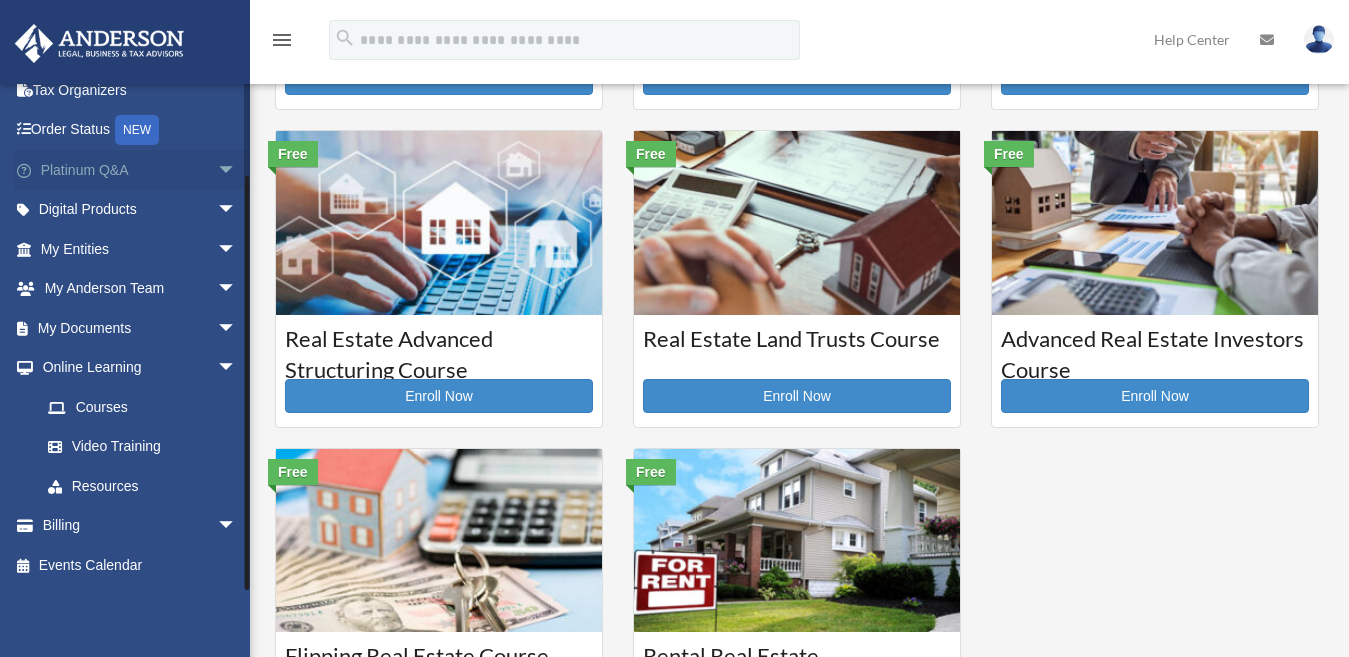 click on "Platinum Q&A arrow_drop_down" at bounding box center [140, 170] 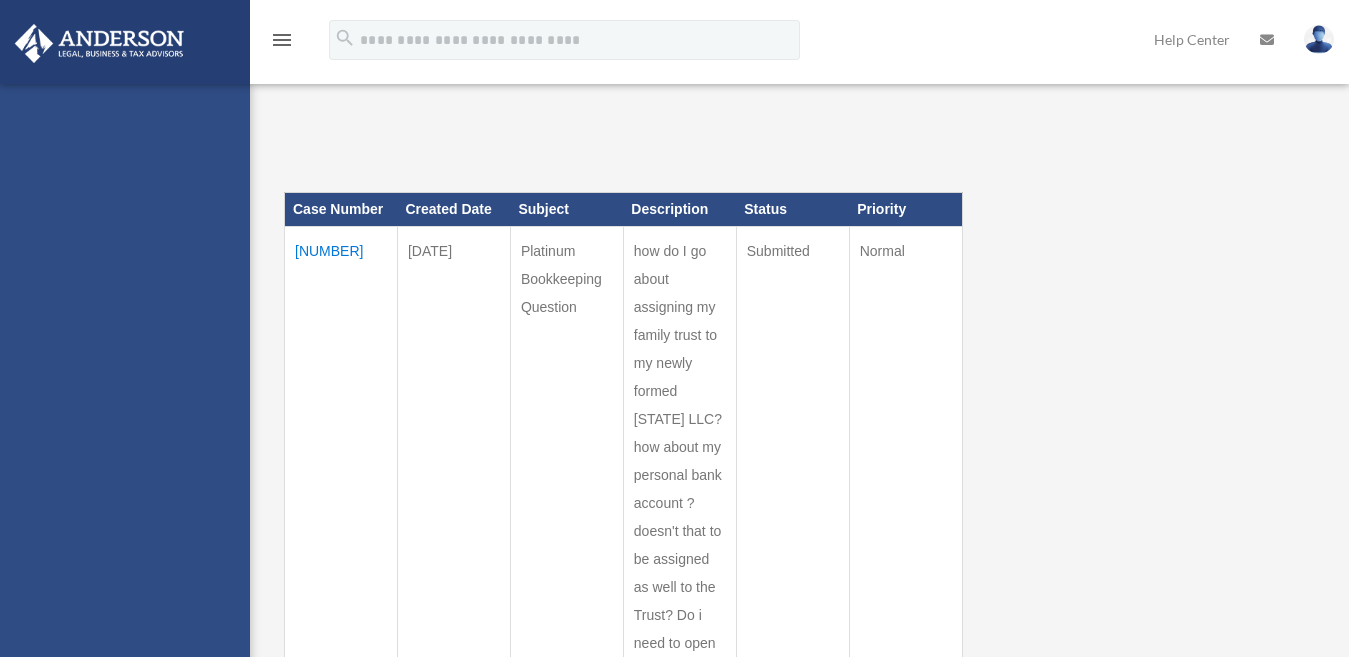 scroll, scrollTop: 0, scrollLeft: 0, axis: both 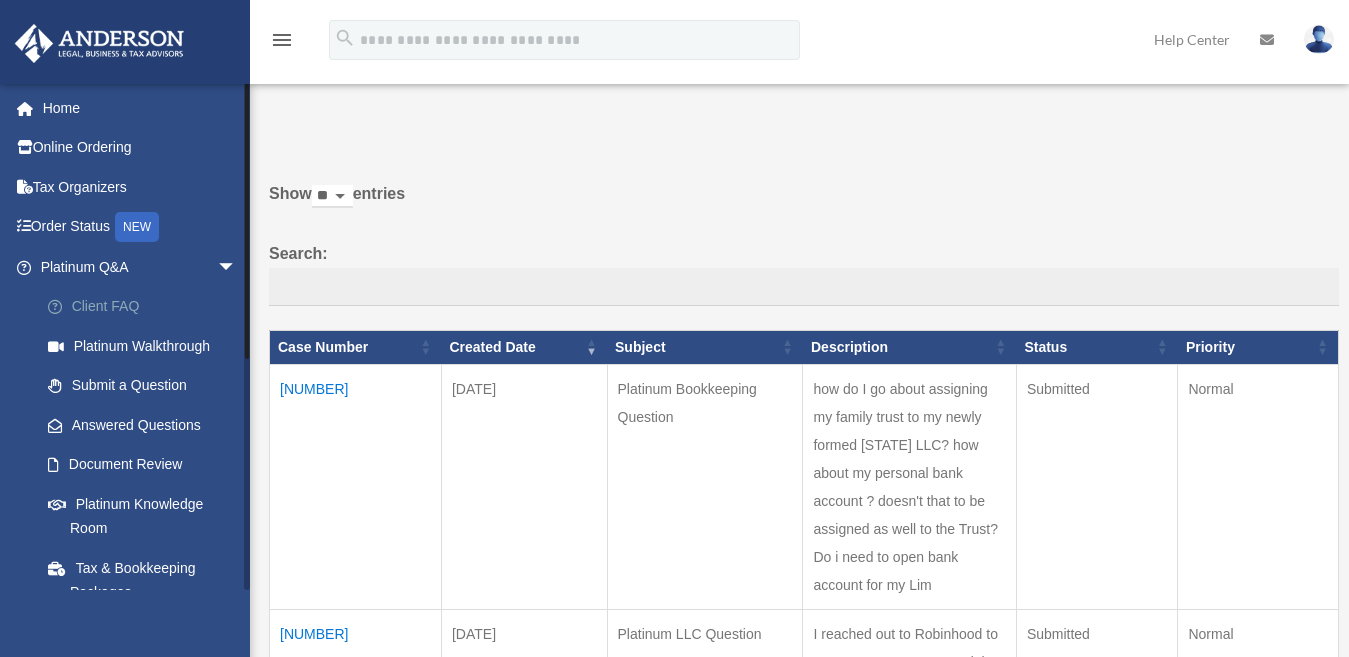 click on "Client FAQ" at bounding box center (147, 307) 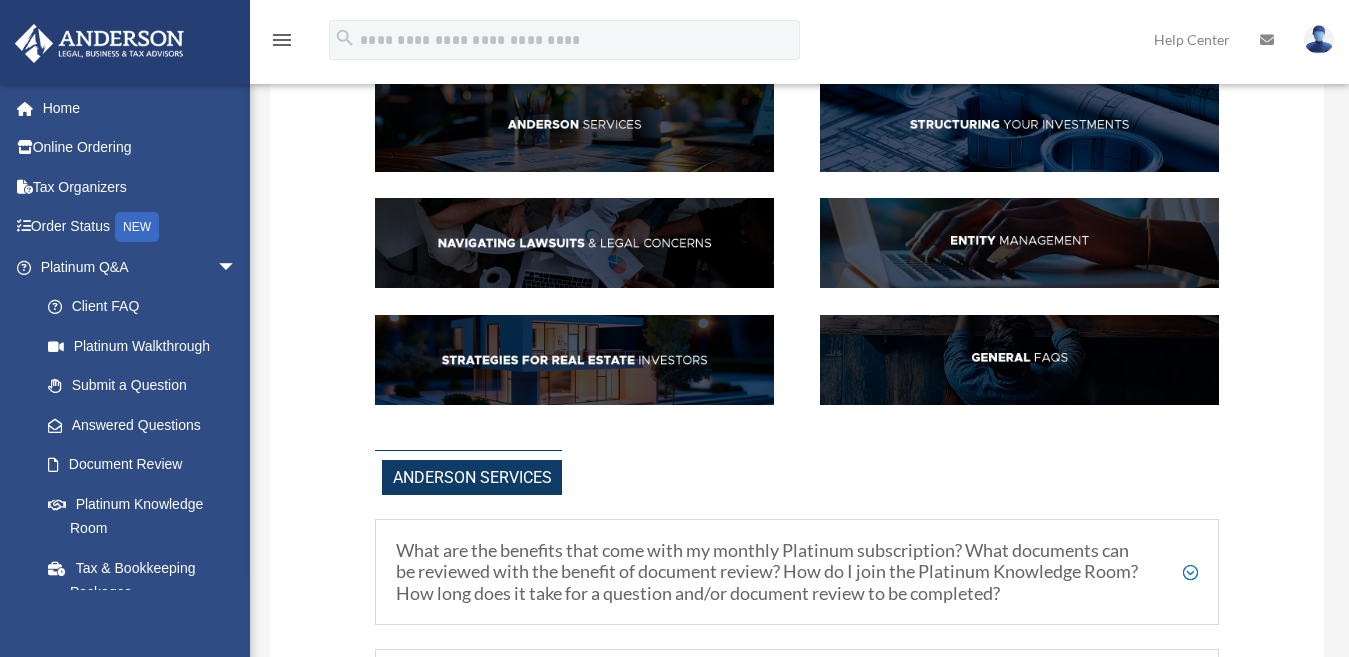 scroll, scrollTop: 200, scrollLeft: 0, axis: vertical 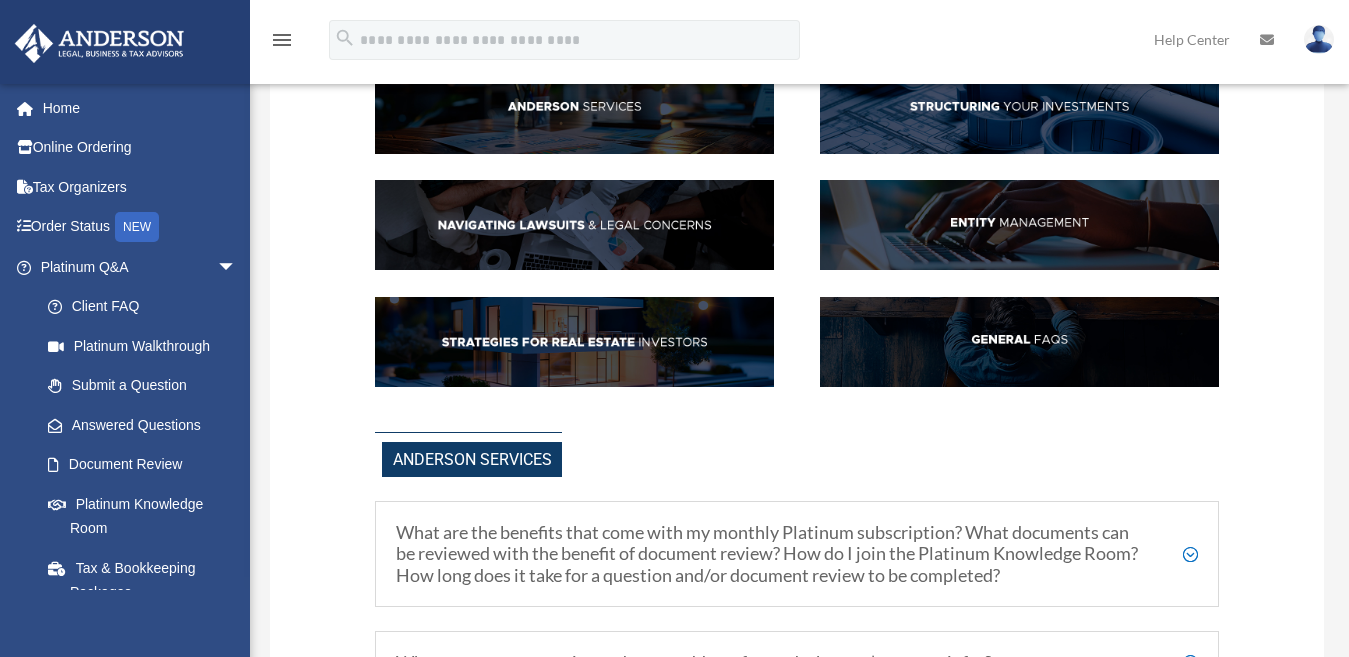 click at bounding box center [574, 109] 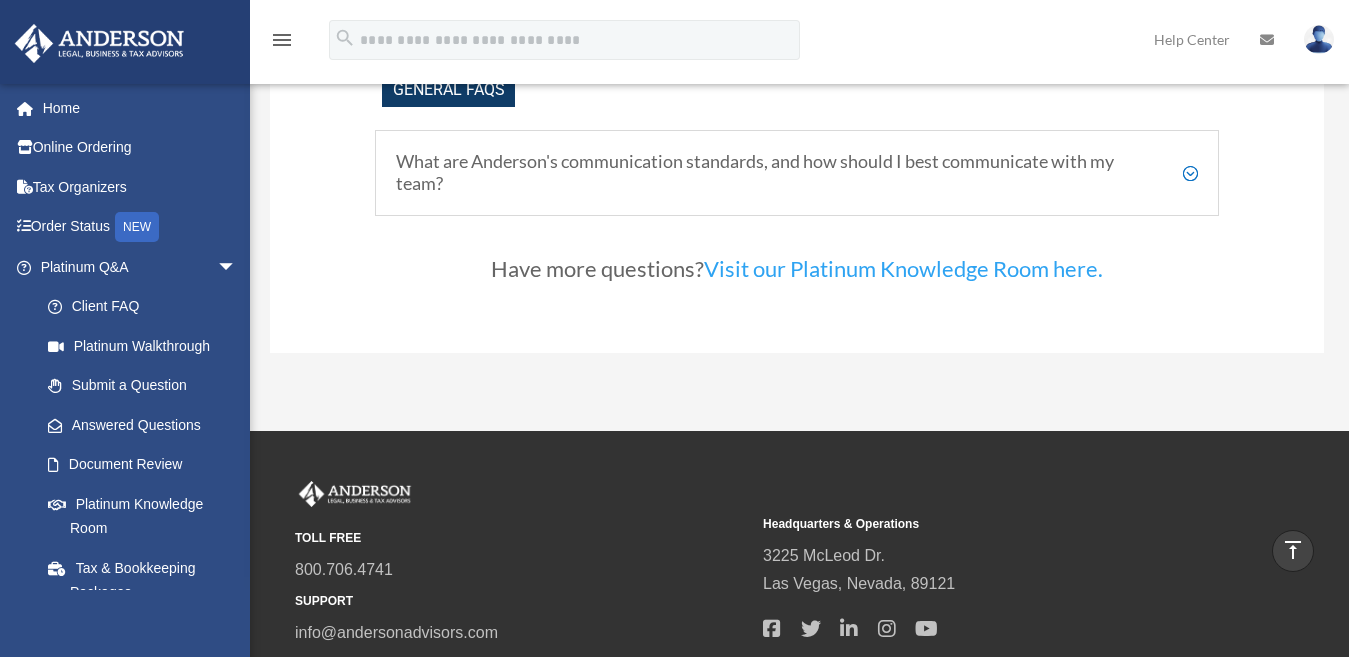 scroll, scrollTop: 3912, scrollLeft: 0, axis: vertical 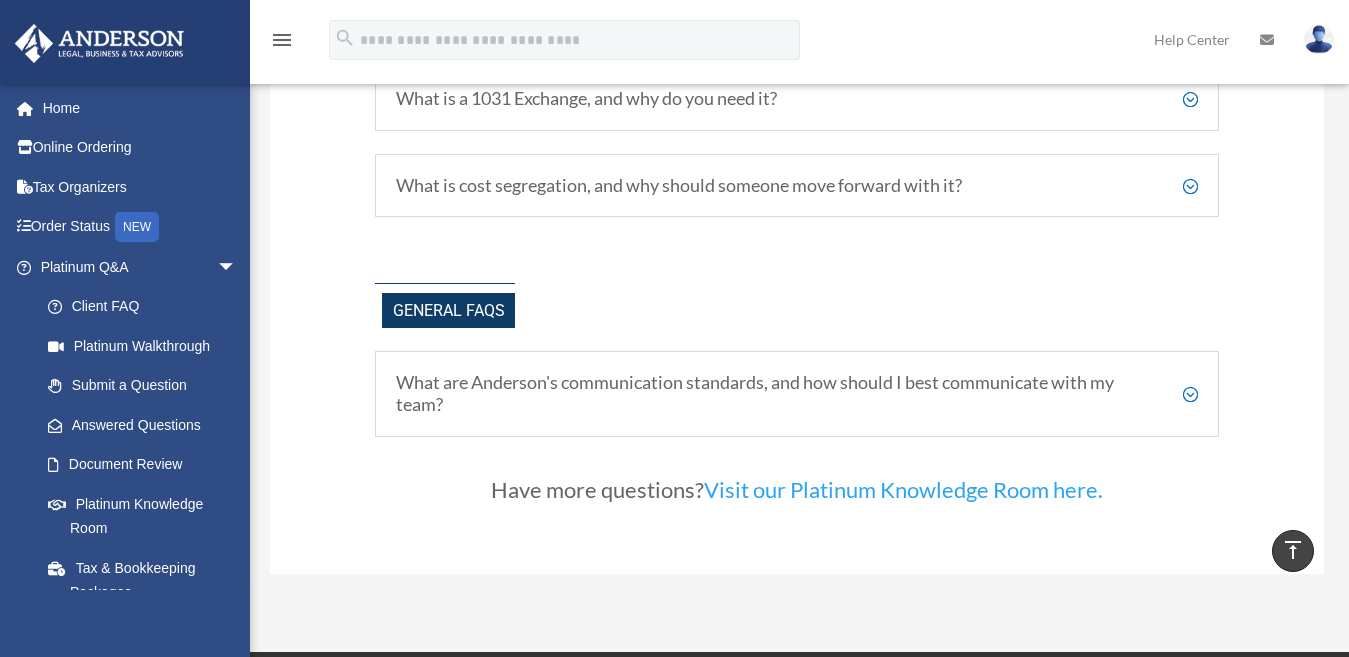 click on "What are Anderson's communication standards, and how should I best communicate with my team?" at bounding box center [796, 393] 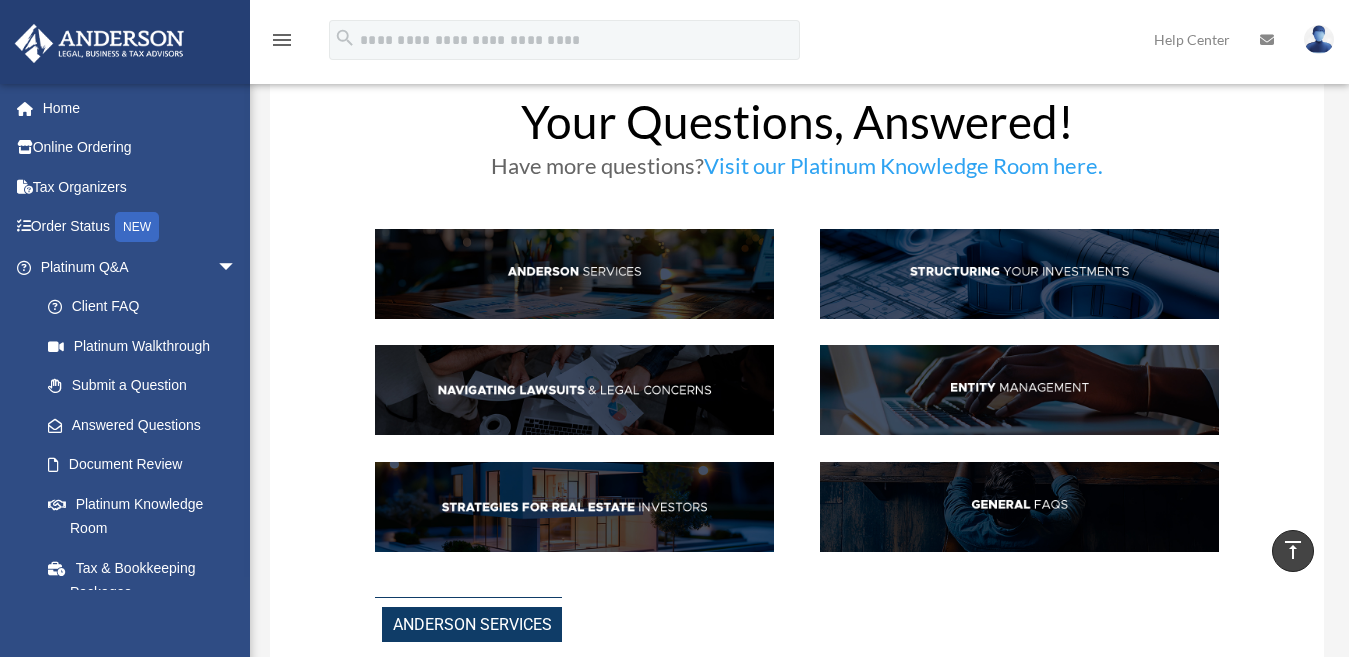 scroll, scrollTop: 12, scrollLeft: 0, axis: vertical 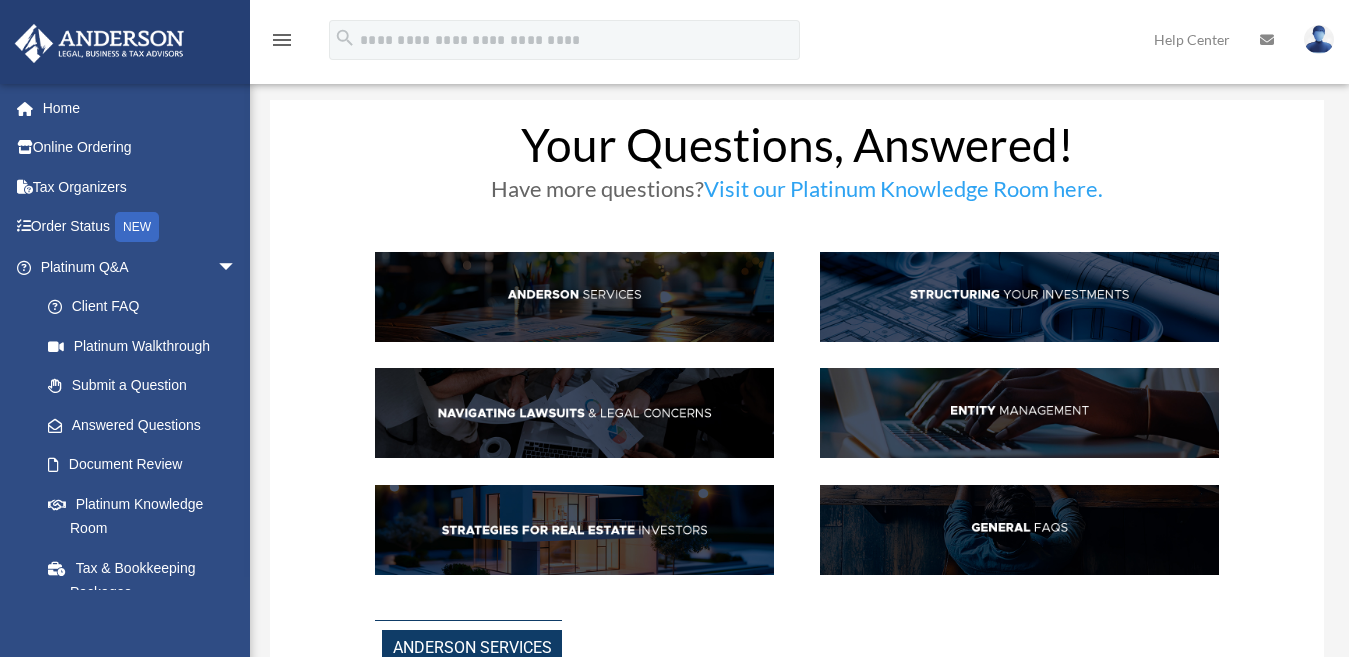 click at bounding box center (1019, 413) 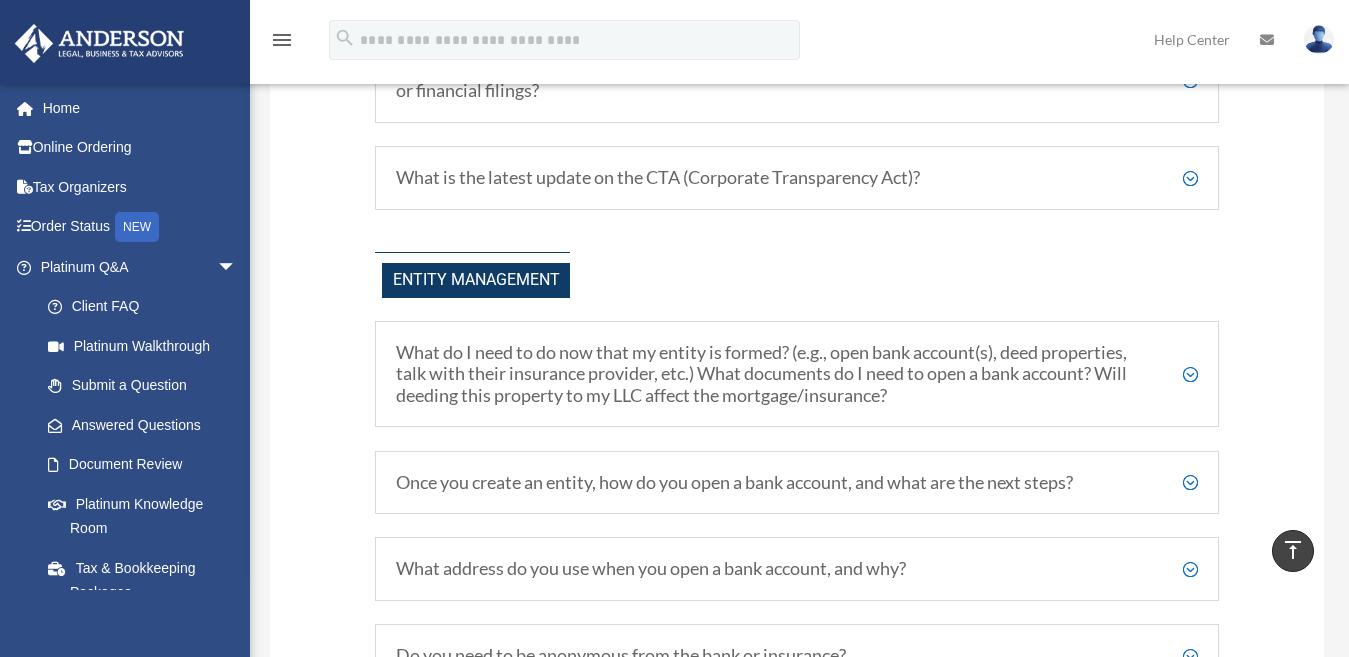 scroll, scrollTop: 2041, scrollLeft: 0, axis: vertical 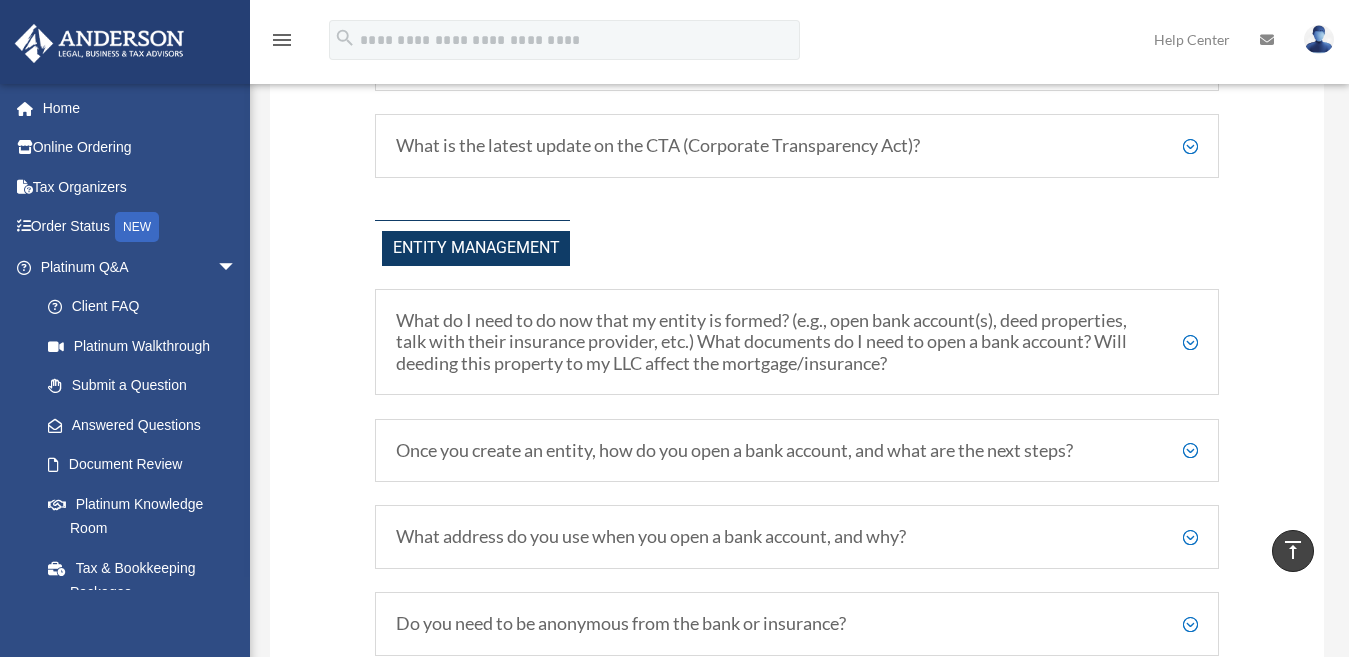 click on "What do I need to do now that my entity is formed? (e.g., open bank account(s), deed properties, talk with their insurance provider, etc.) What documents do I need to open a bank account? Will deeding this property to my LLC affect the mortgage/insurance?" at bounding box center (796, 342) 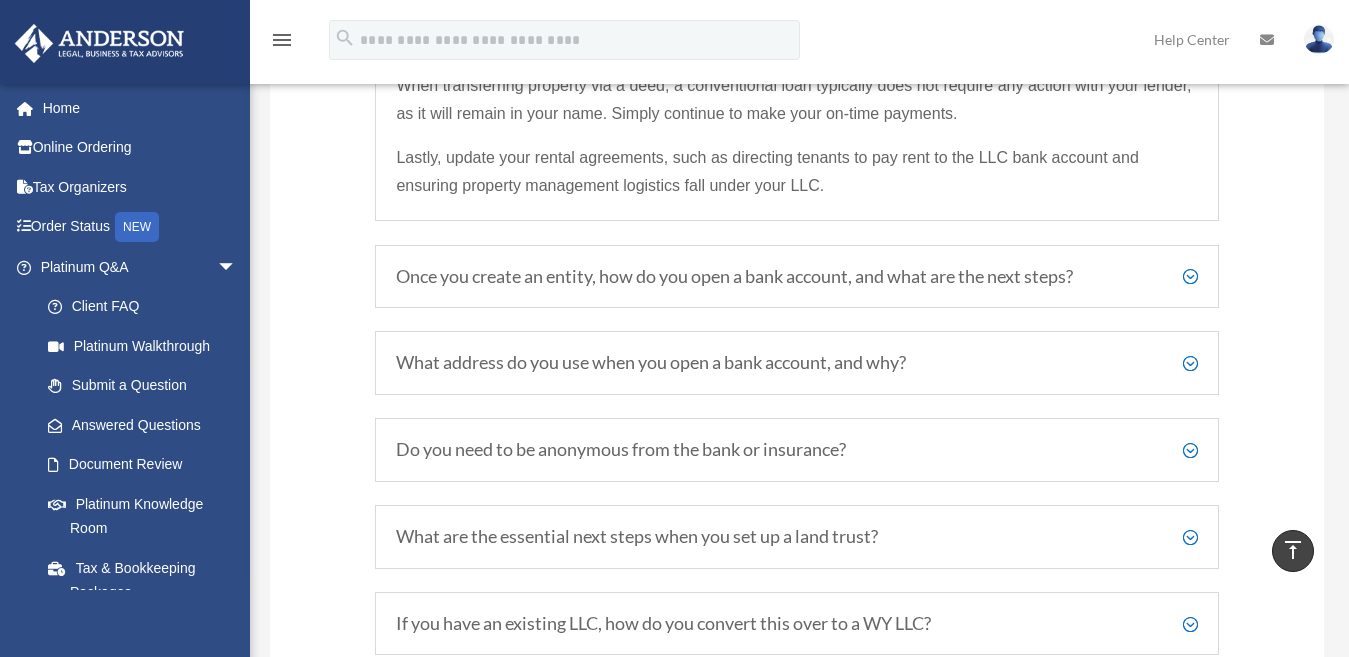 scroll, scrollTop: 2541, scrollLeft: 0, axis: vertical 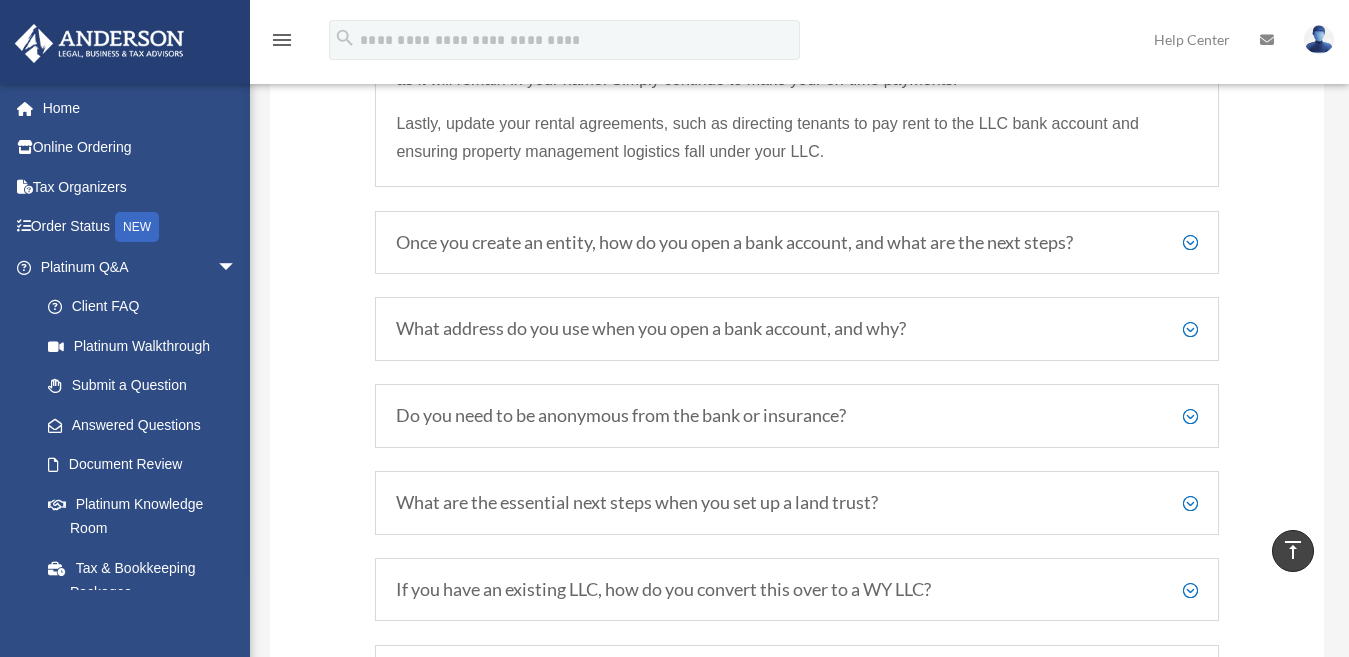 click on "Once you create an entity, how do you open a bank account, and what are the next steps?" at bounding box center [796, 243] 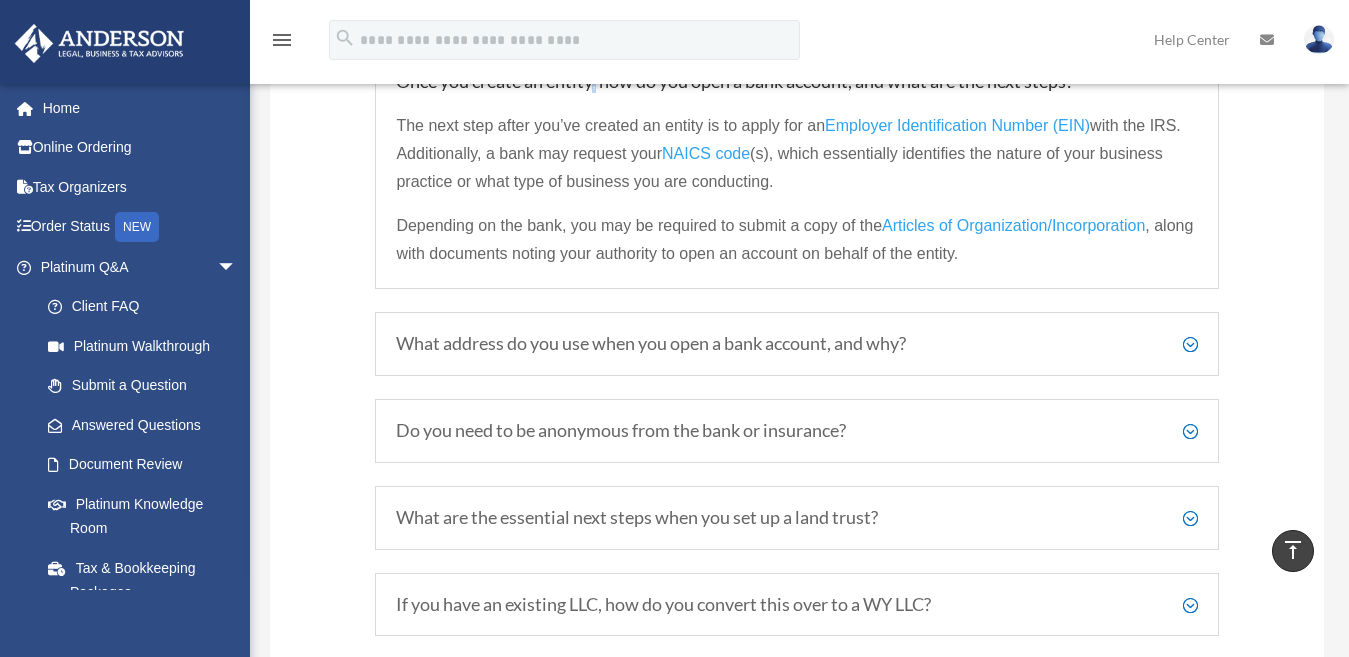 scroll, scrollTop: 2509, scrollLeft: 0, axis: vertical 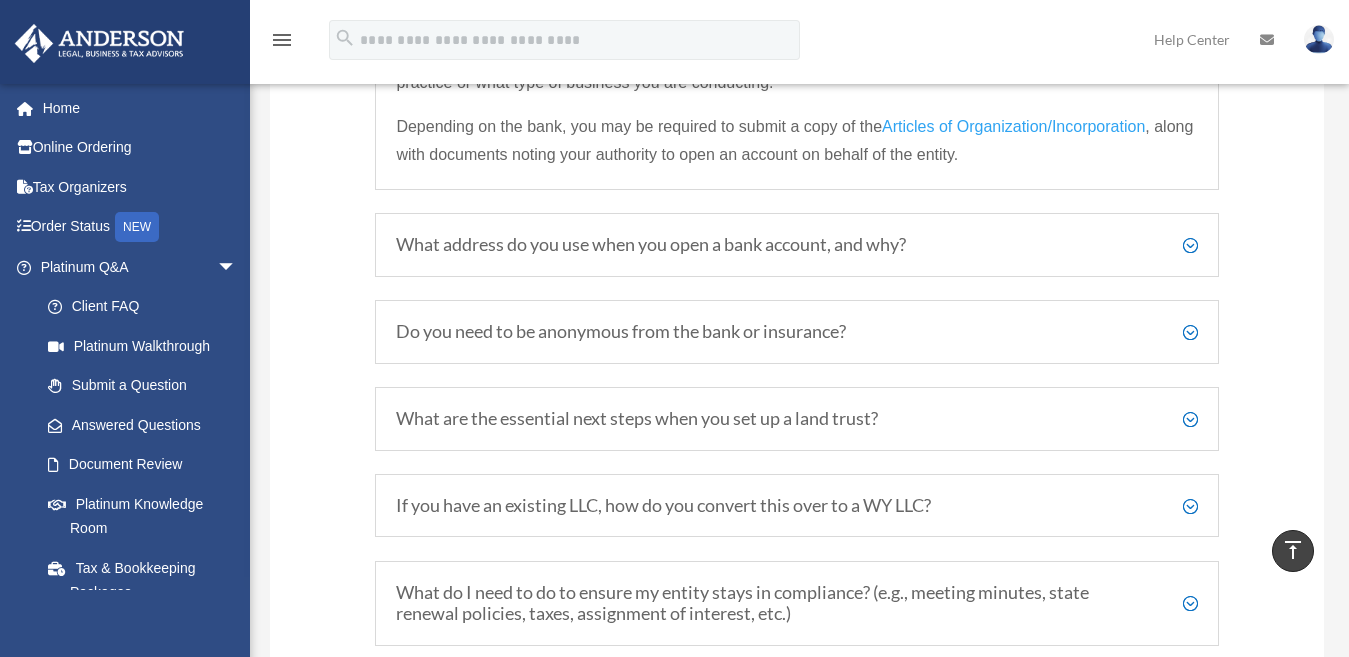click on "What address do you use when you open a bank account, and why?" at bounding box center (796, 245) 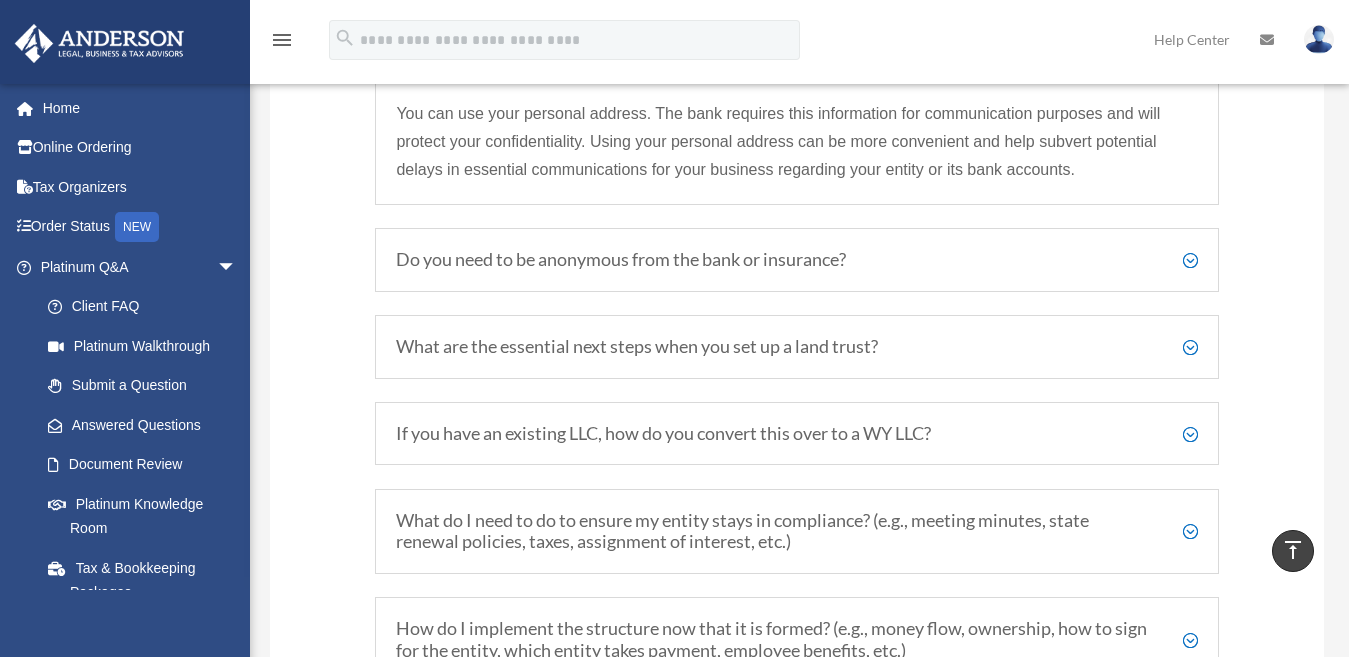 click on "Do you need to be anonymous from the bank or insurance?" at bounding box center [796, 260] 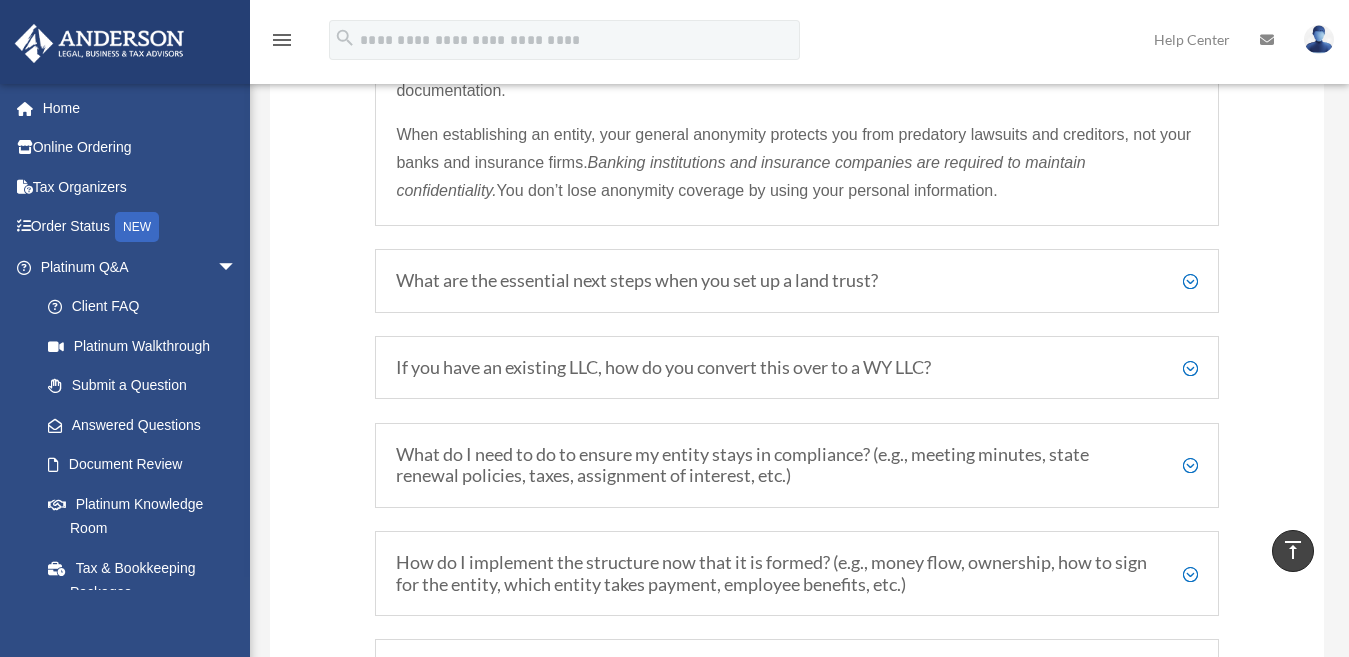 scroll, scrollTop: 2709, scrollLeft: 0, axis: vertical 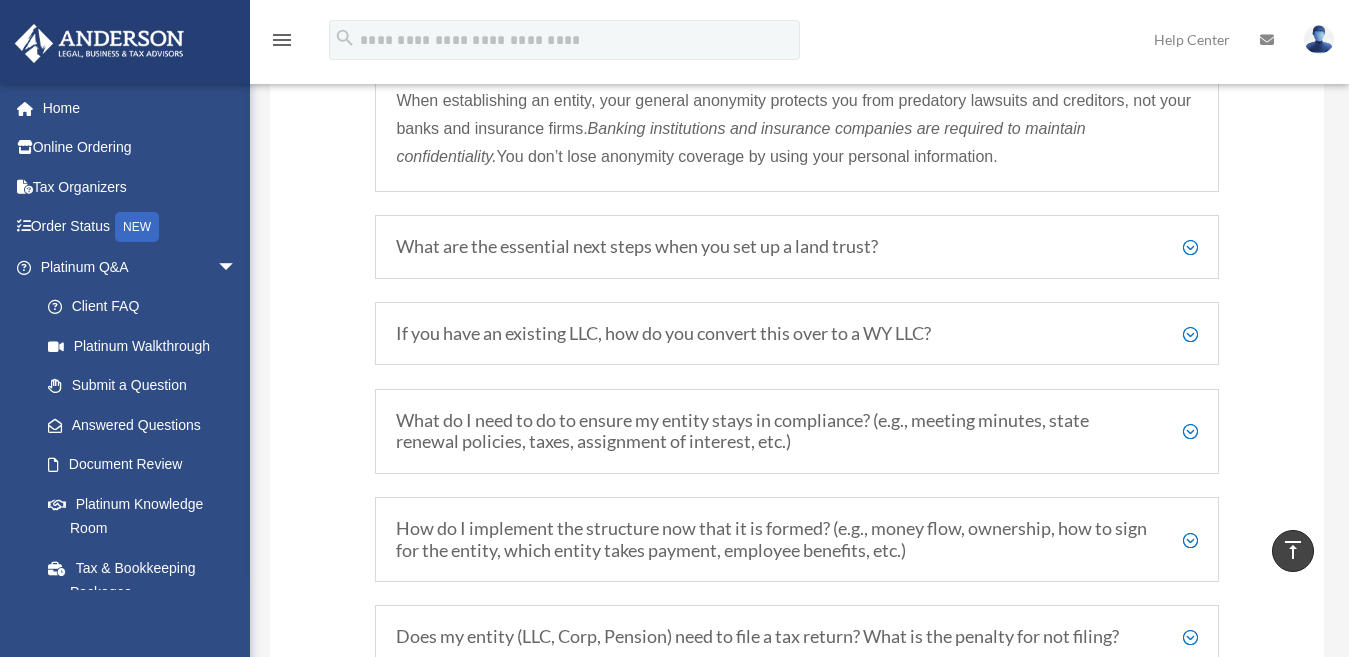 click on "What are the essential next steps when you set up a land trust?" at bounding box center (796, 247) 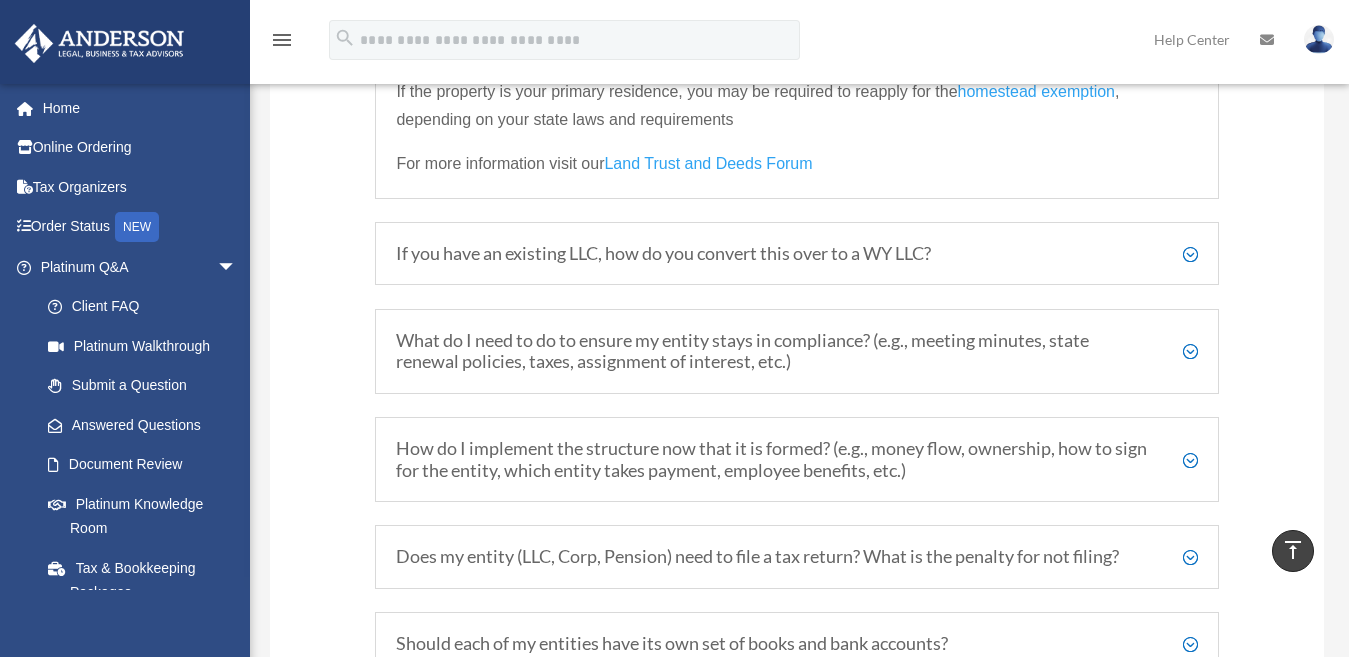 scroll, scrollTop: 2909, scrollLeft: 0, axis: vertical 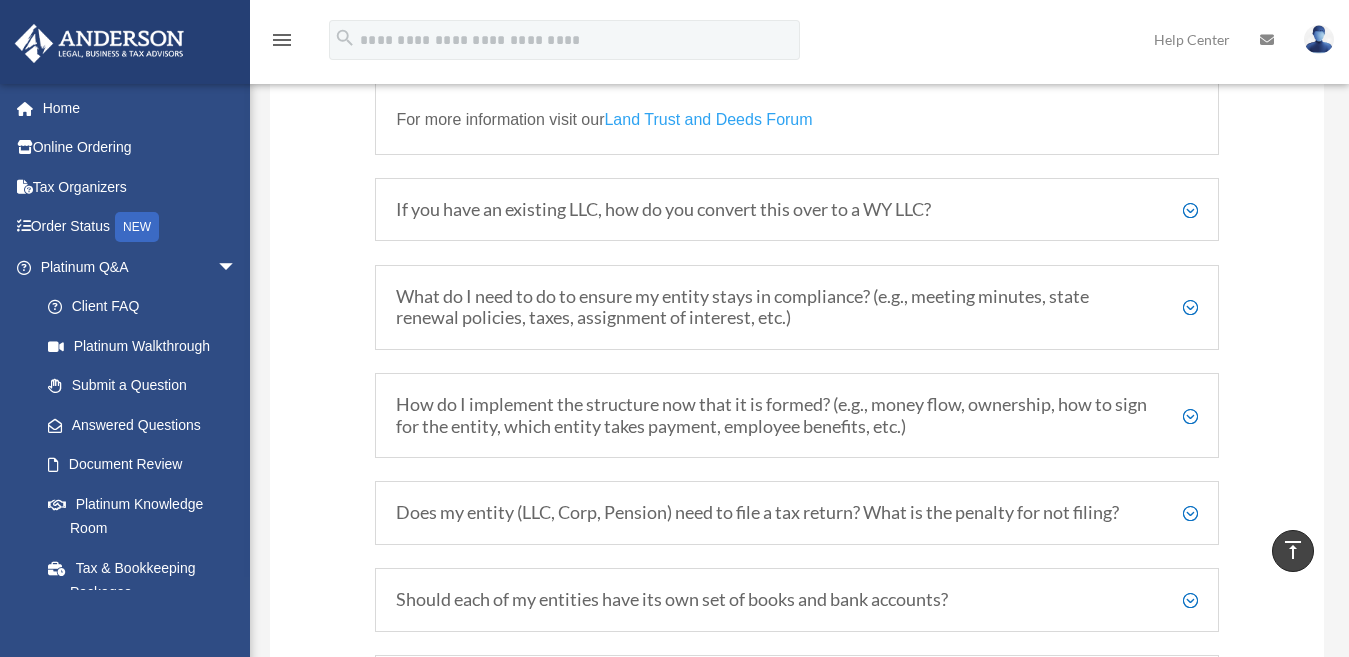 click on "If you have an existing LLC, how do you convert this over to a WY LLC?" at bounding box center (796, 210) 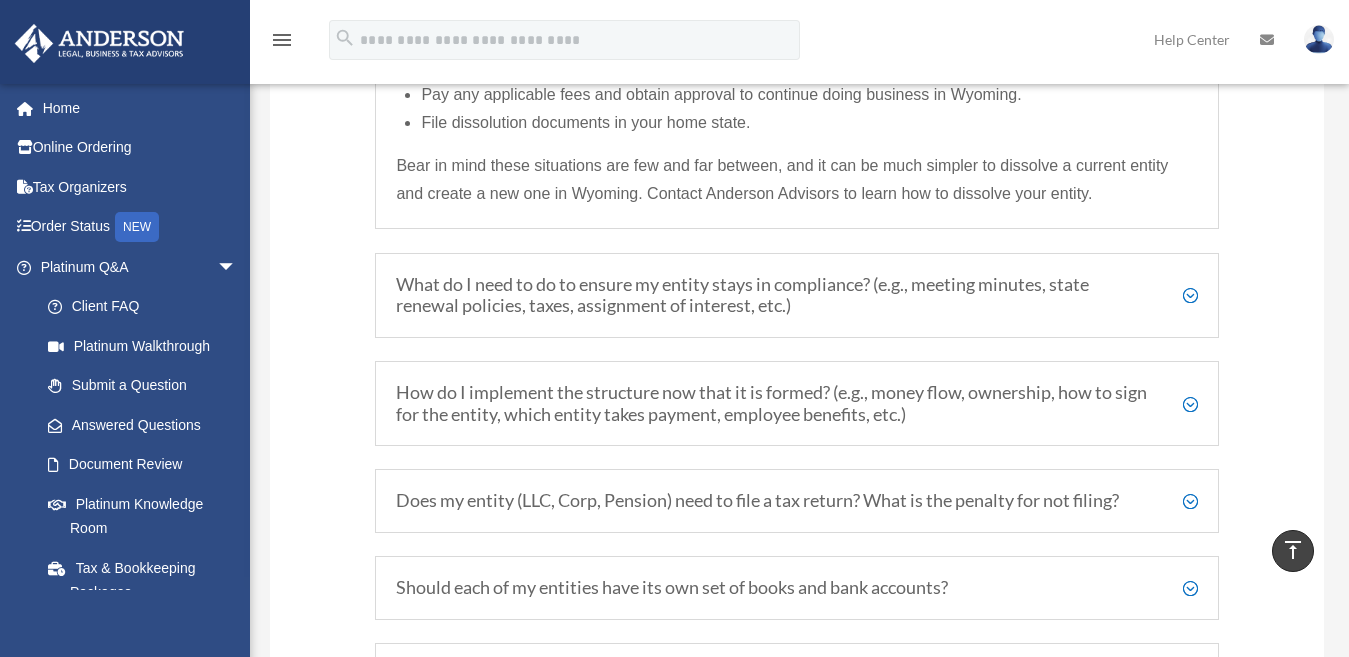 scroll, scrollTop: 3256, scrollLeft: 0, axis: vertical 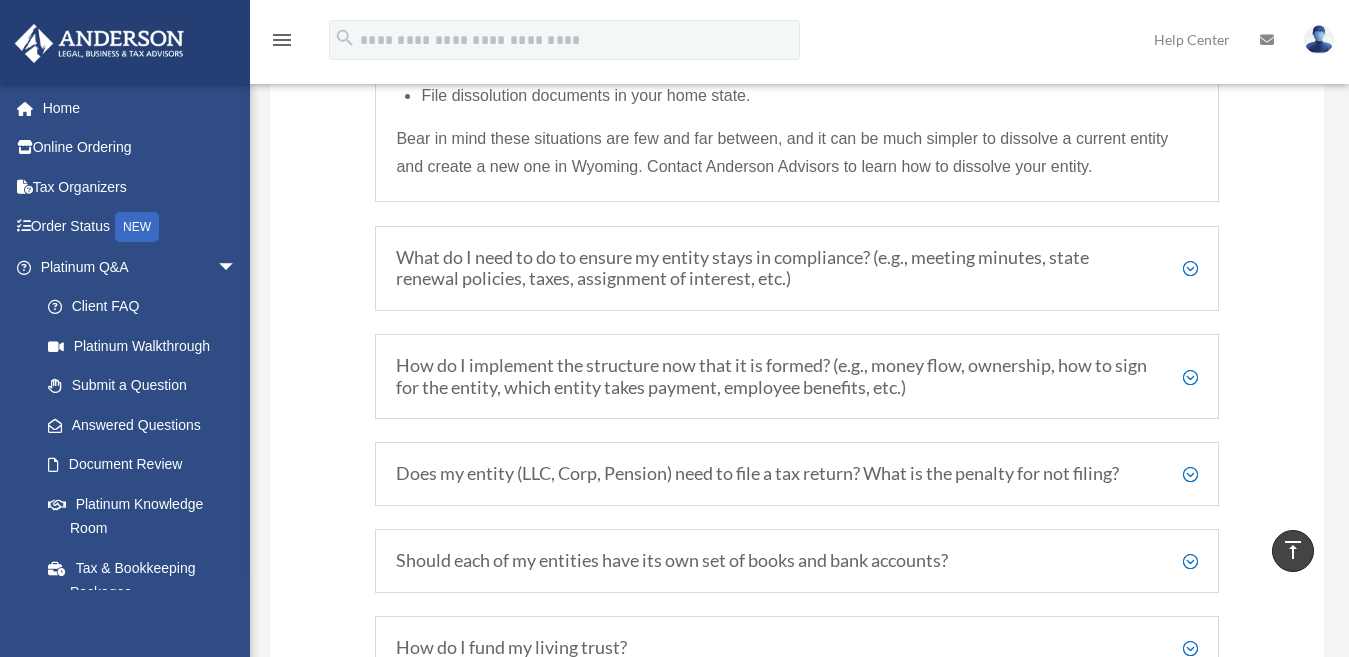 click on "What do I need to do to ensure my entity stays in compliance? (e.g., meeting minutes, state renewal policies, taxes, assignment of interest, etc.)" at bounding box center (796, 268) 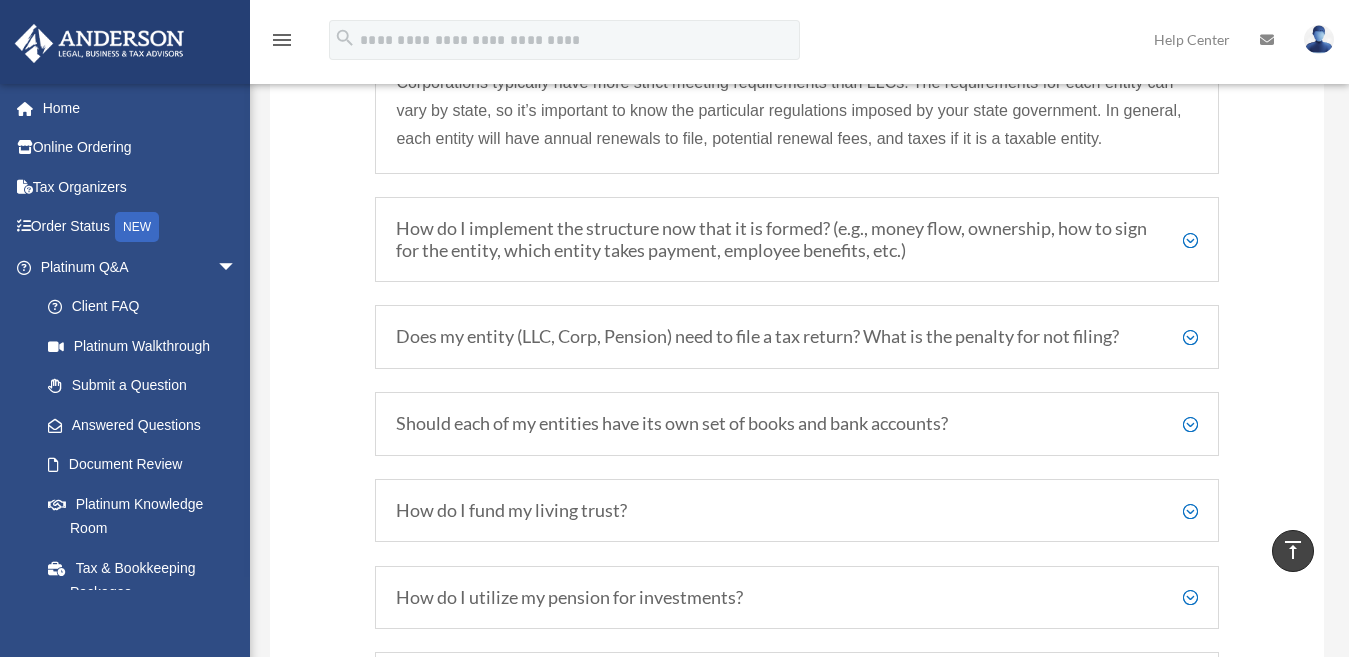 scroll, scrollTop: 3043, scrollLeft: 0, axis: vertical 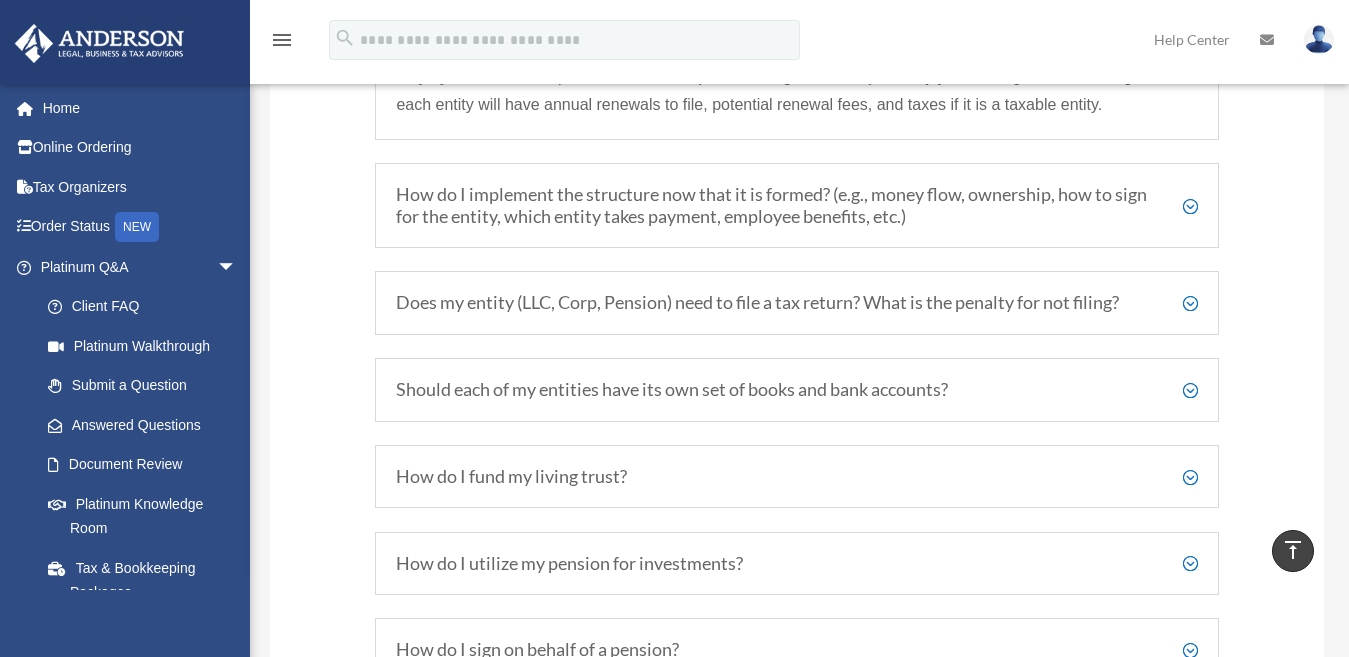 click on "Does my entity (LLC, Corp, Pension) need to file a tax return? What is the penalty for not filing?" at bounding box center [796, 303] 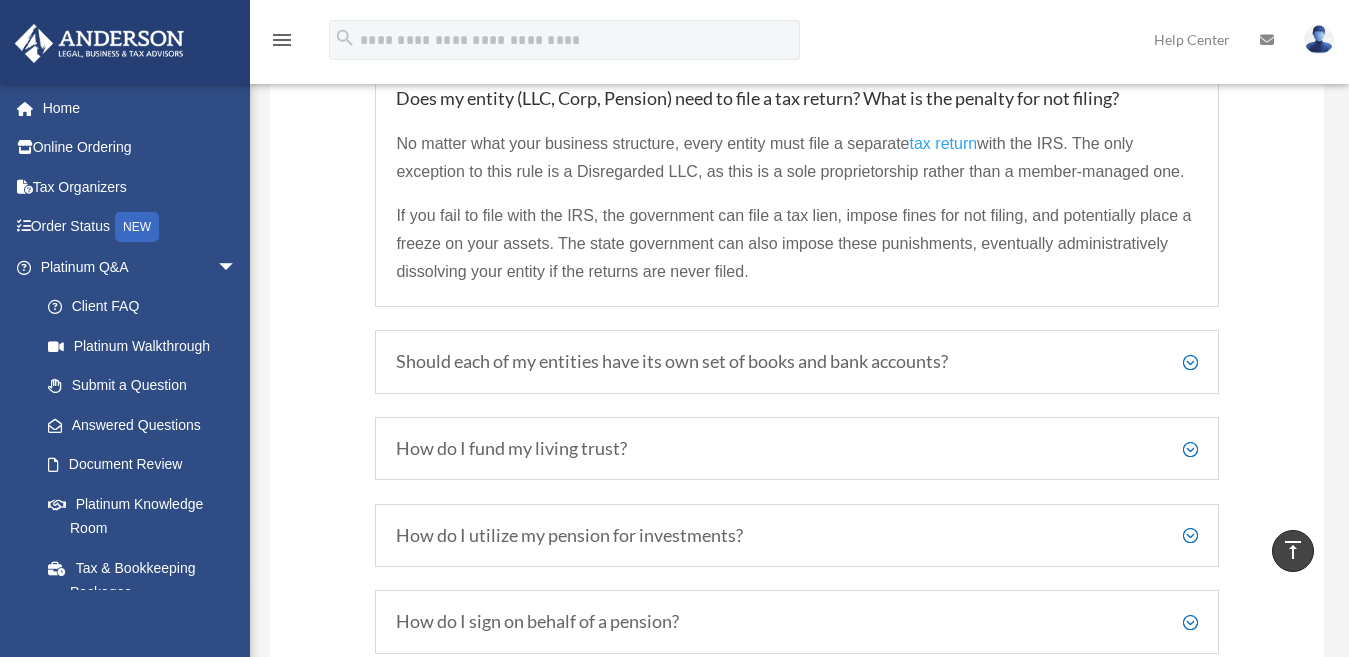 click on "Should each of my entities have its own set of books and bank accounts?" at bounding box center [796, 362] 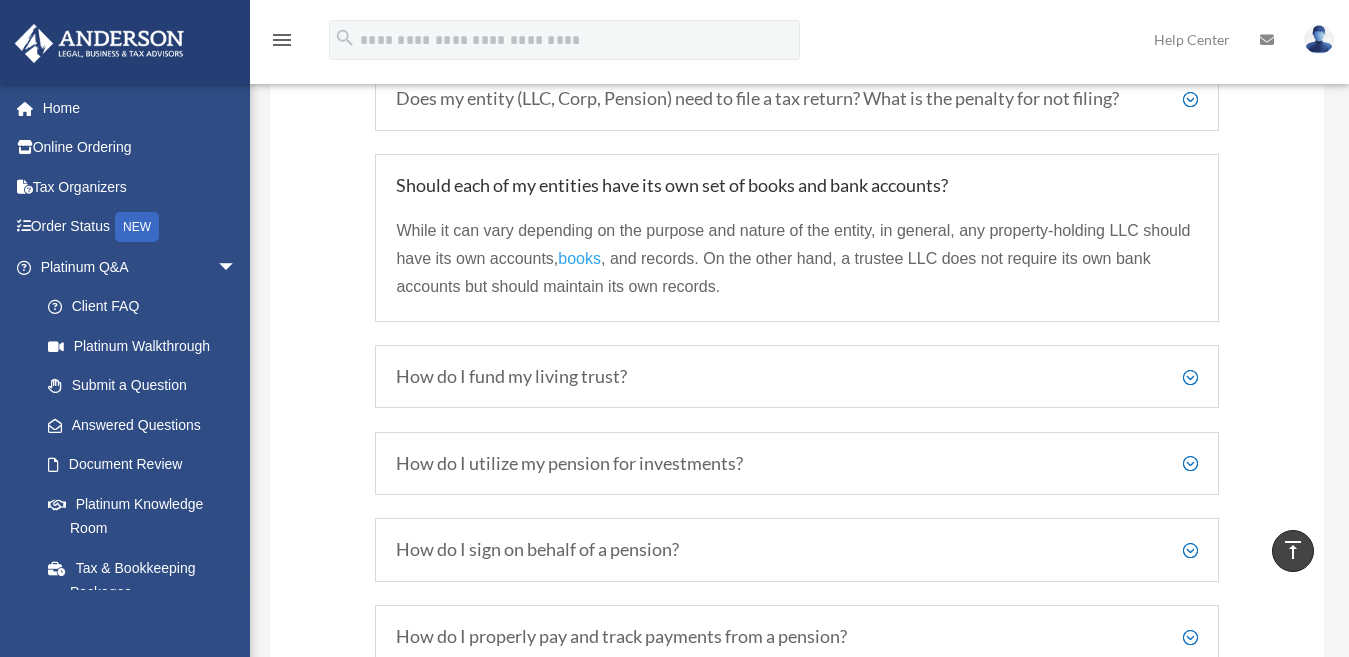 click on "How do I fund my living trust?" at bounding box center [796, 377] 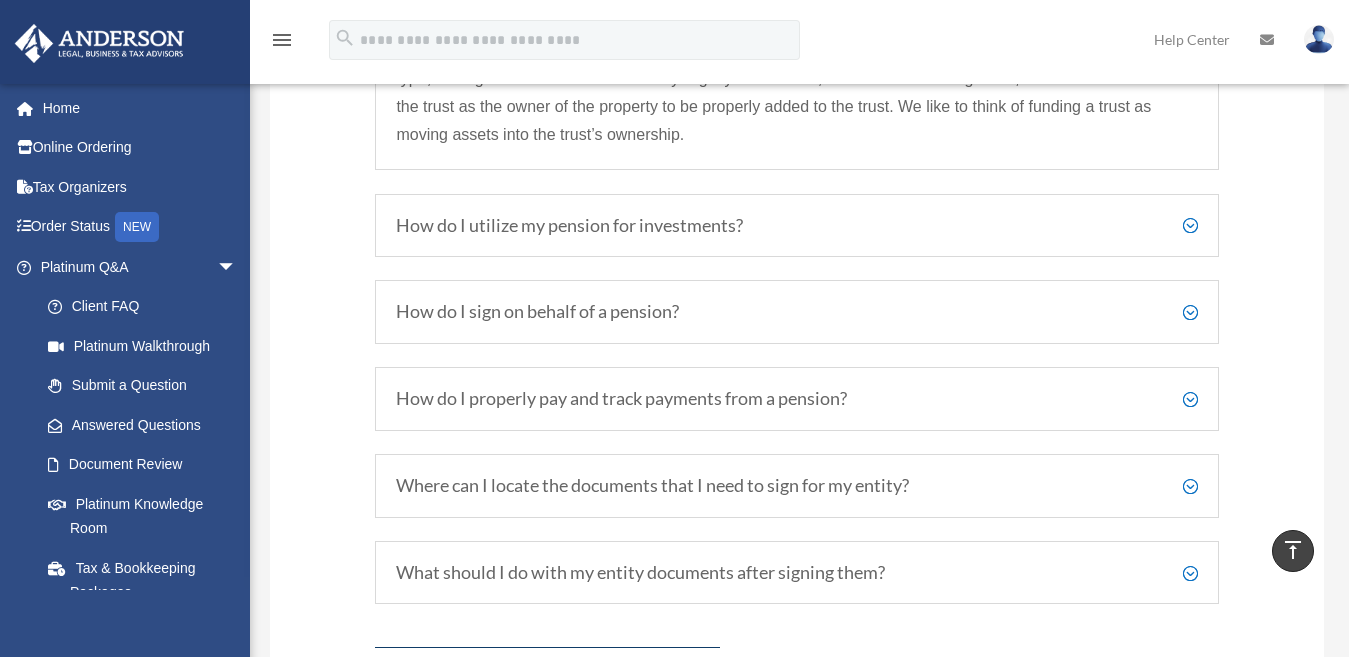 scroll, scrollTop: 3343, scrollLeft: 0, axis: vertical 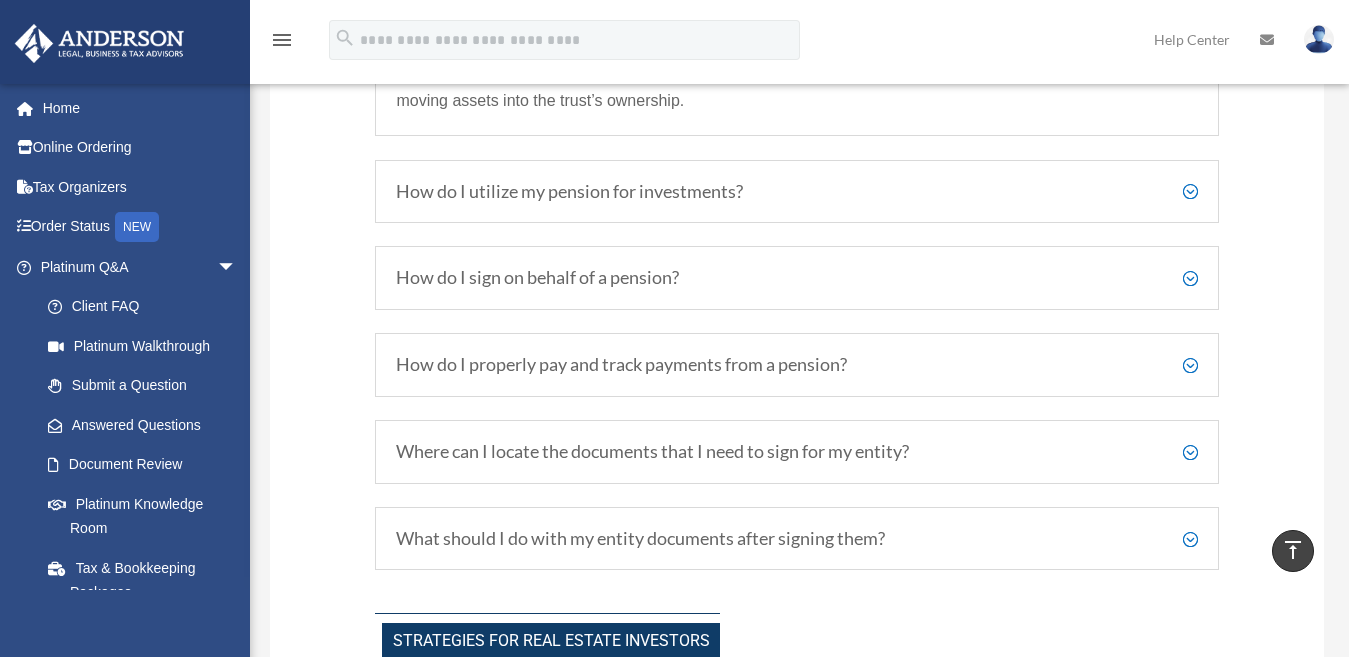 click on "How do I utilize my pension for investments?" at bounding box center (796, 192) 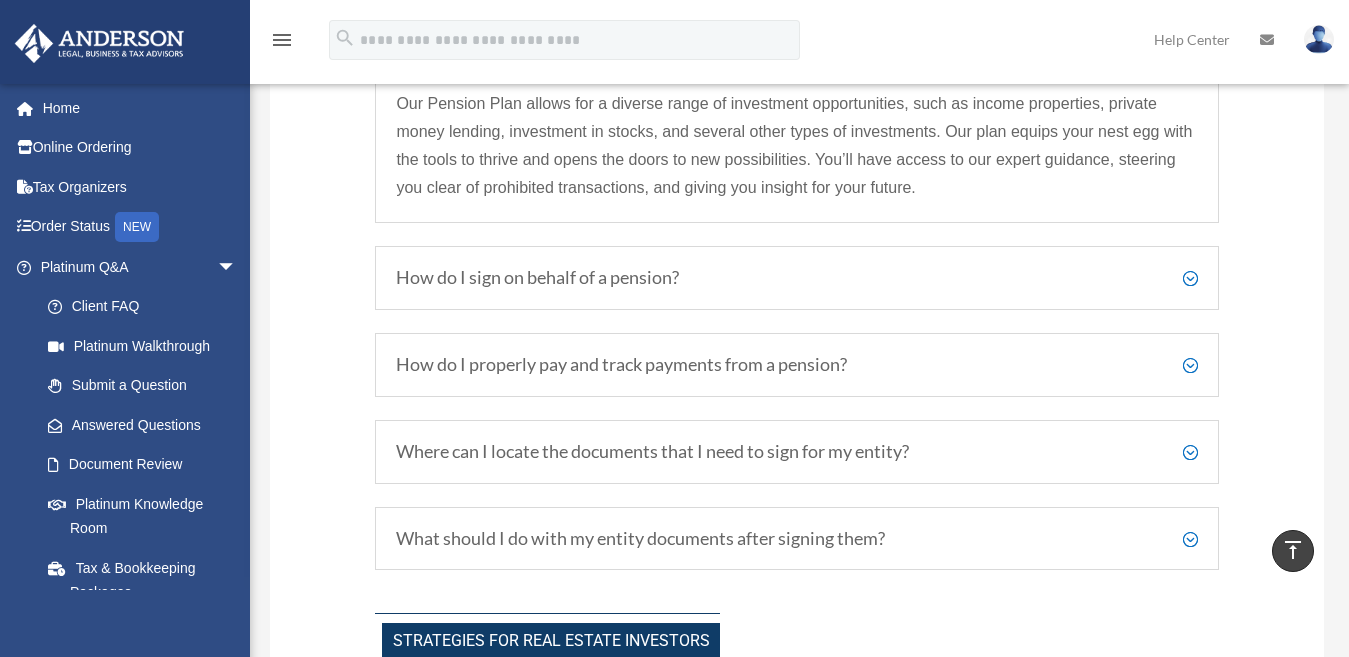 click on "How do I sign on behalf of a pension?" at bounding box center (796, 278) 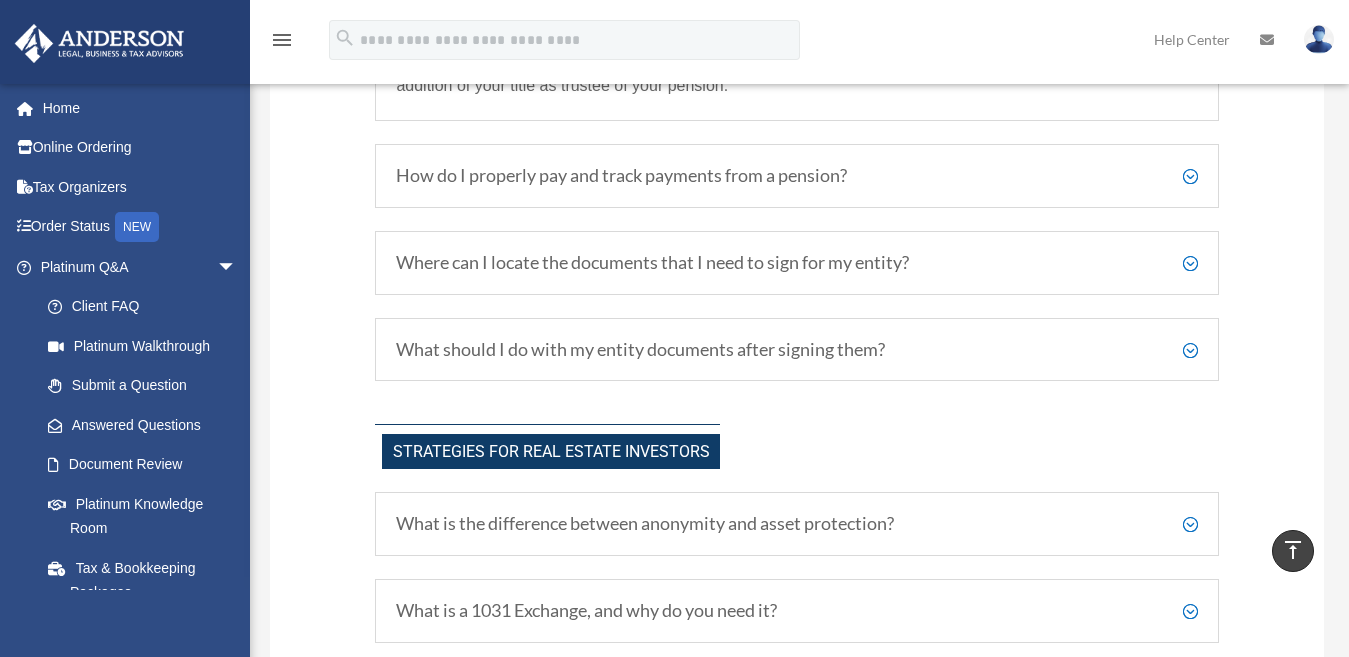 scroll, scrollTop: 3543, scrollLeft: 0, axis: vertical 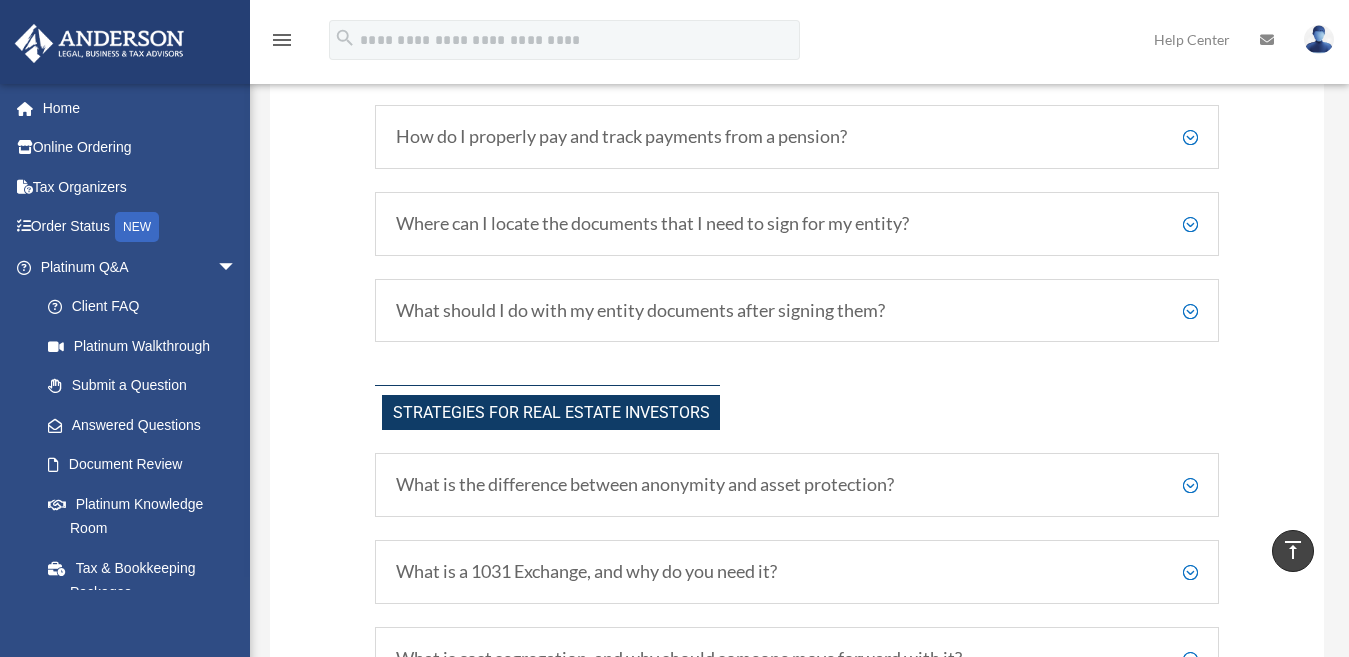 click on "Where can I locate the documents that I need to sign for my entity?" at bounding box center [796, 224] 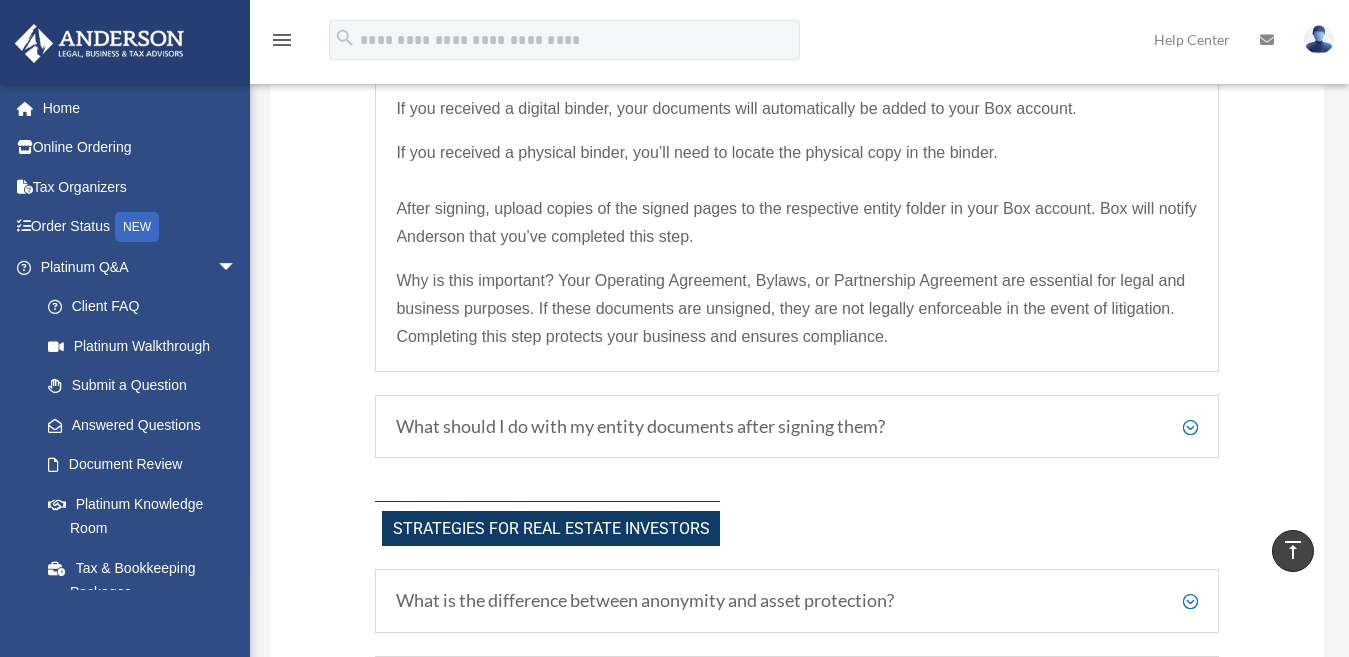 scroll, scrollTop: 3743, scrollLeft: 0, axis: vertical 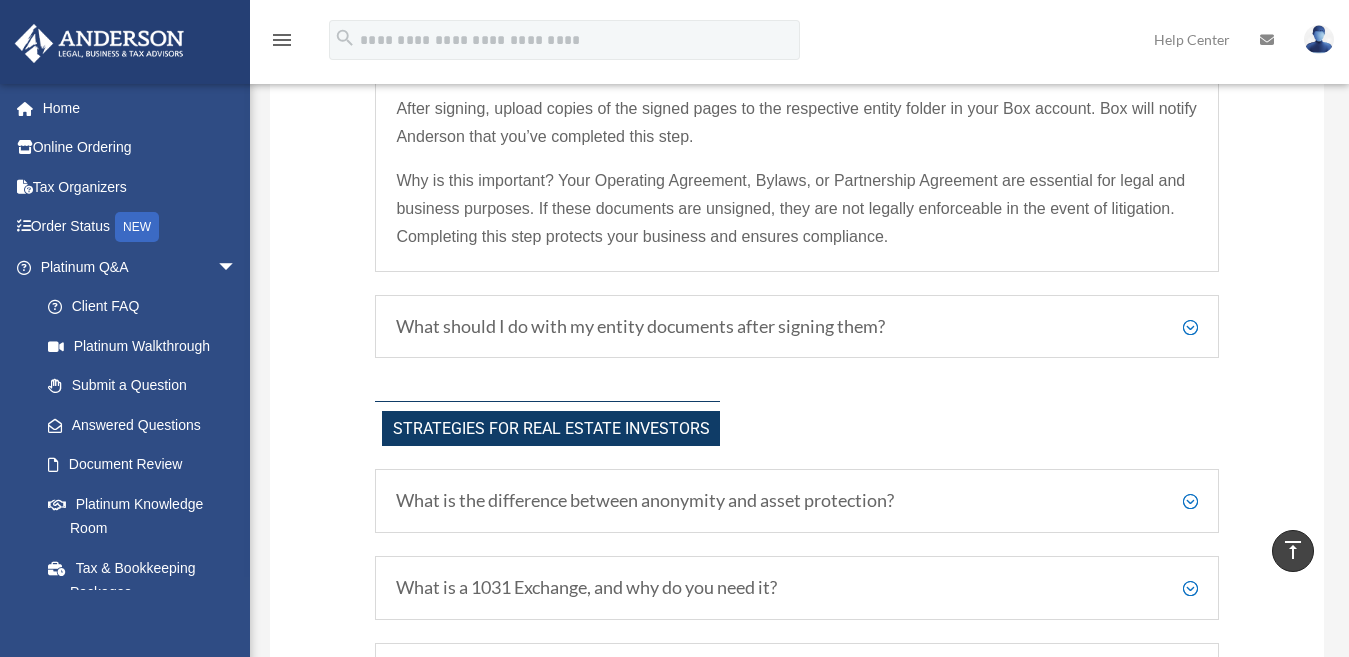 click on "What should I do with my entity documents after signing them?" at bounding box center (796, 327) 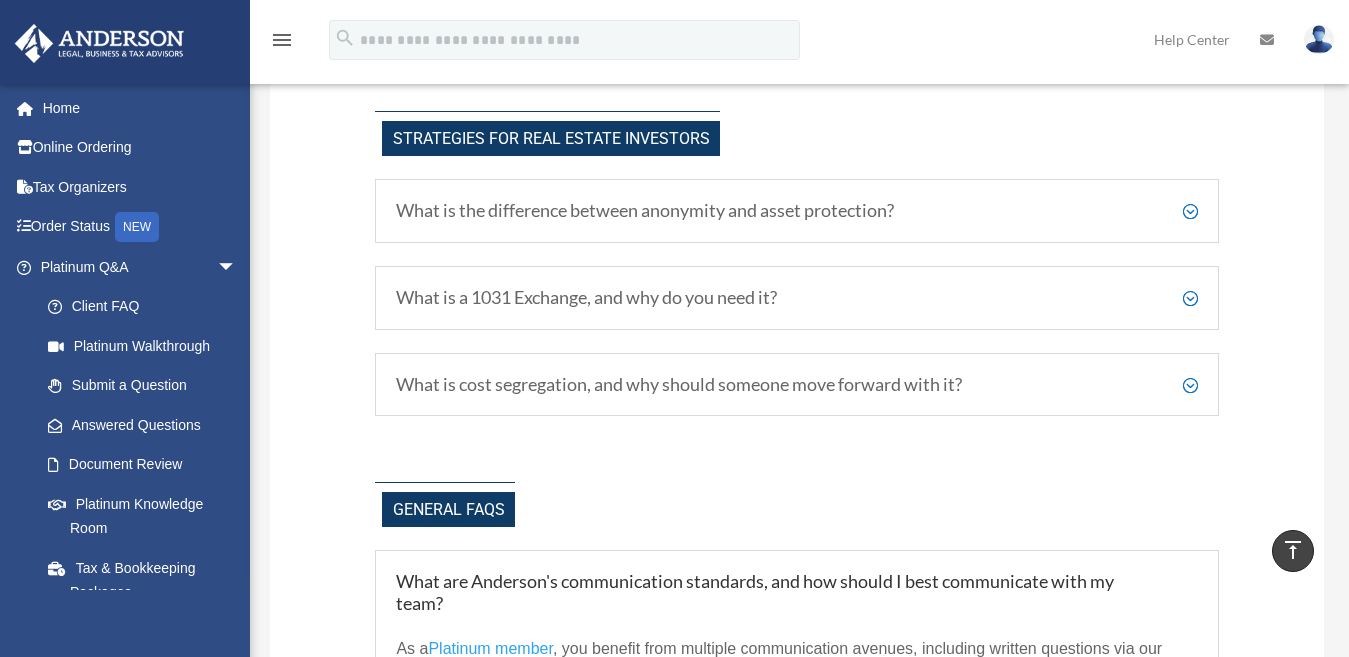 scroll, scrollTop: 3767, scrollLeft: 0, axis: vertical 